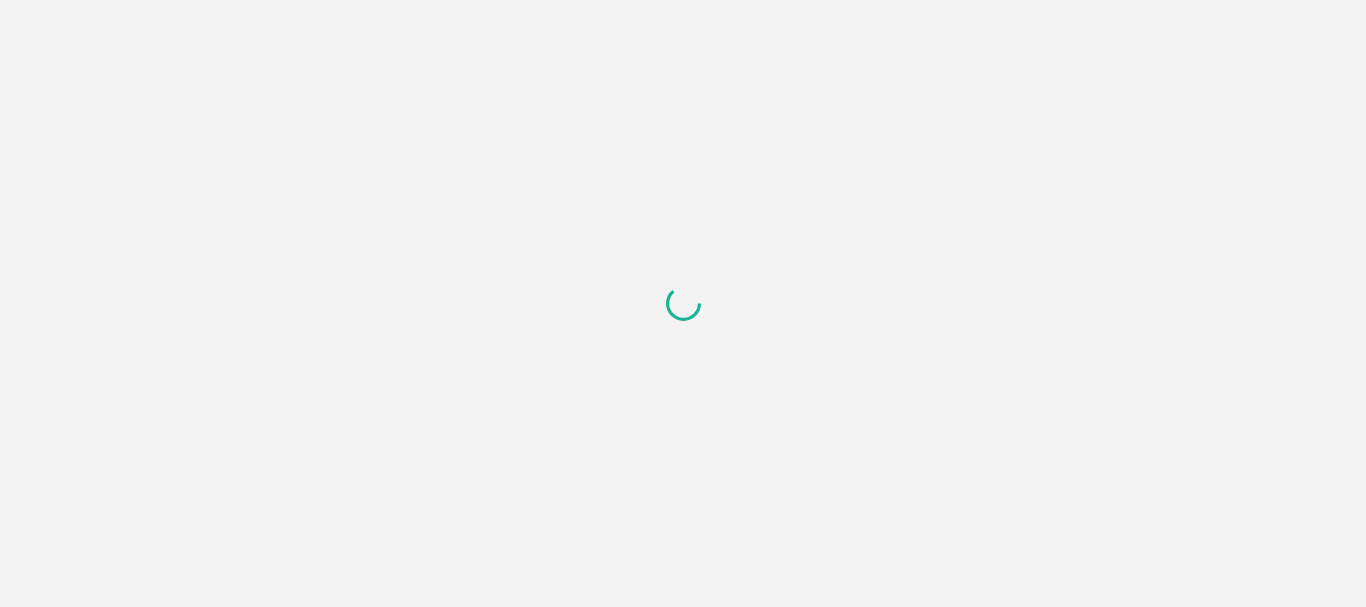 scroll, scrollTop: 0, scrollLeft: 0, axis: both 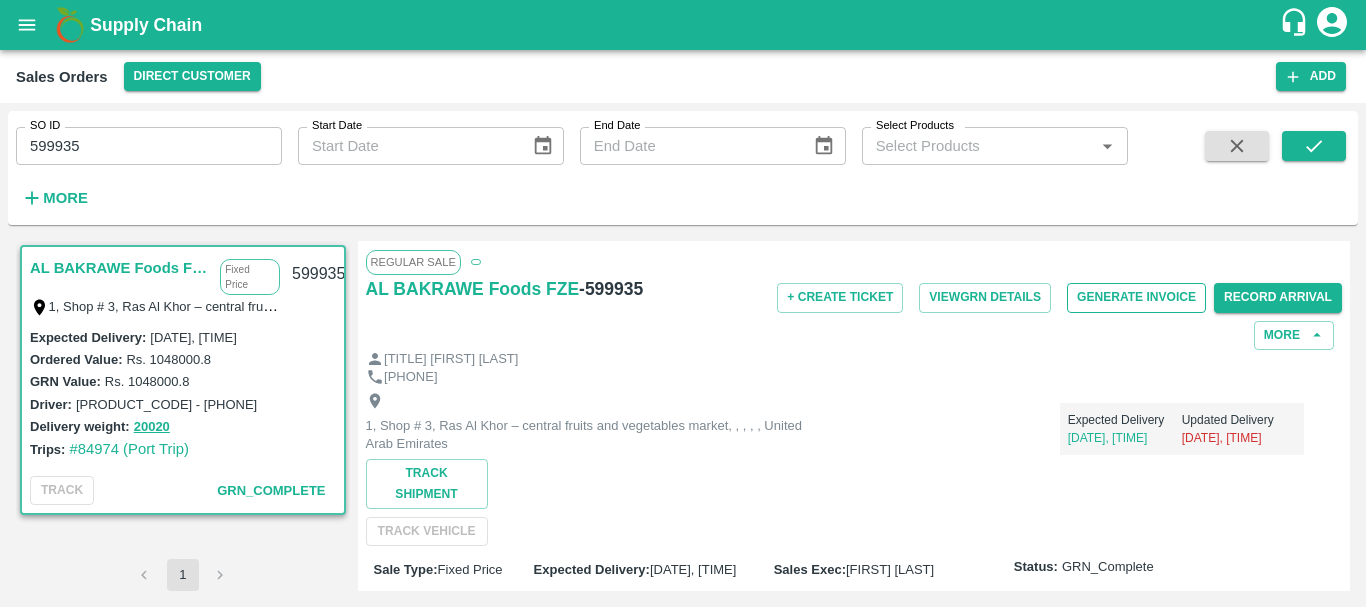 drag, startPoint x: 1116, startPoint y: 315, endPoint x: 1106, endPoint y: 307, distance: 12.806249 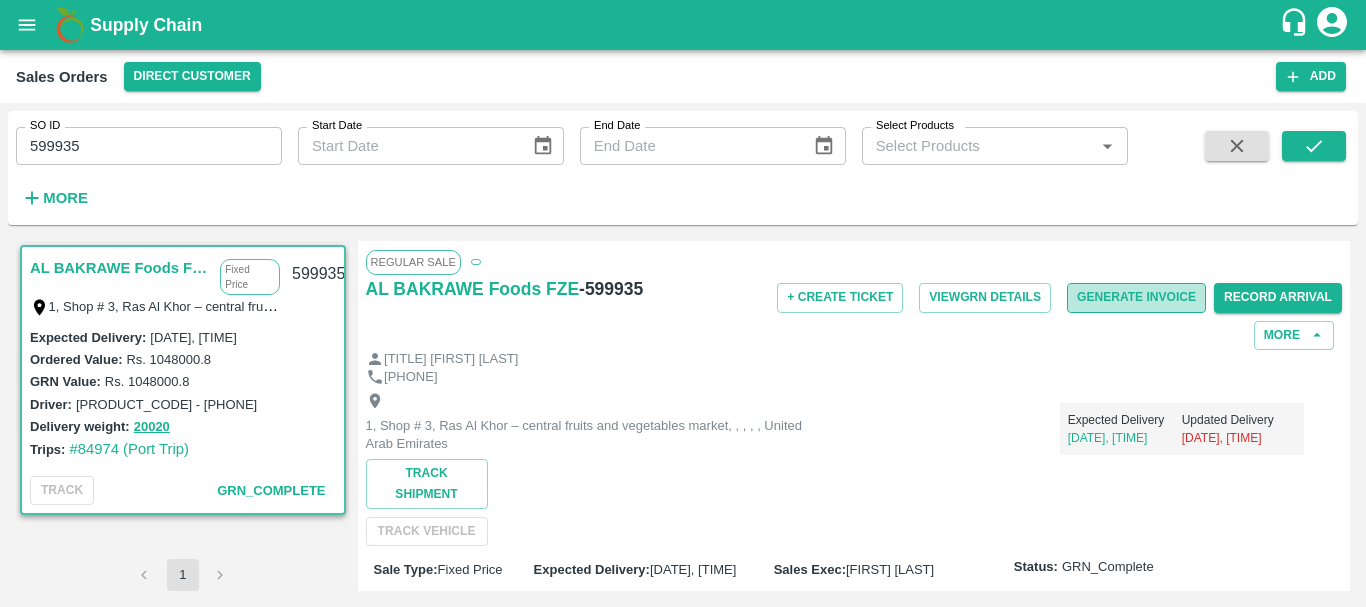 click on "Generate Invoice" at bounding box center [1136, 297] 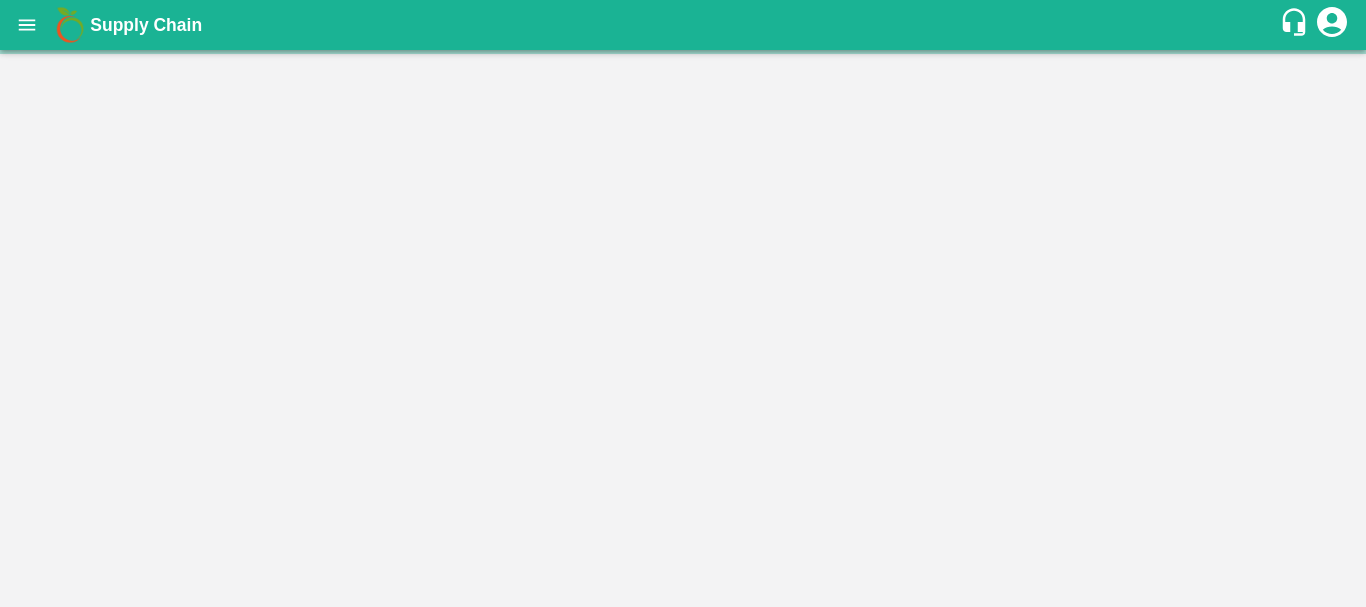 scroll, scrollTop: 0, scrollLeft: 0, axis: both 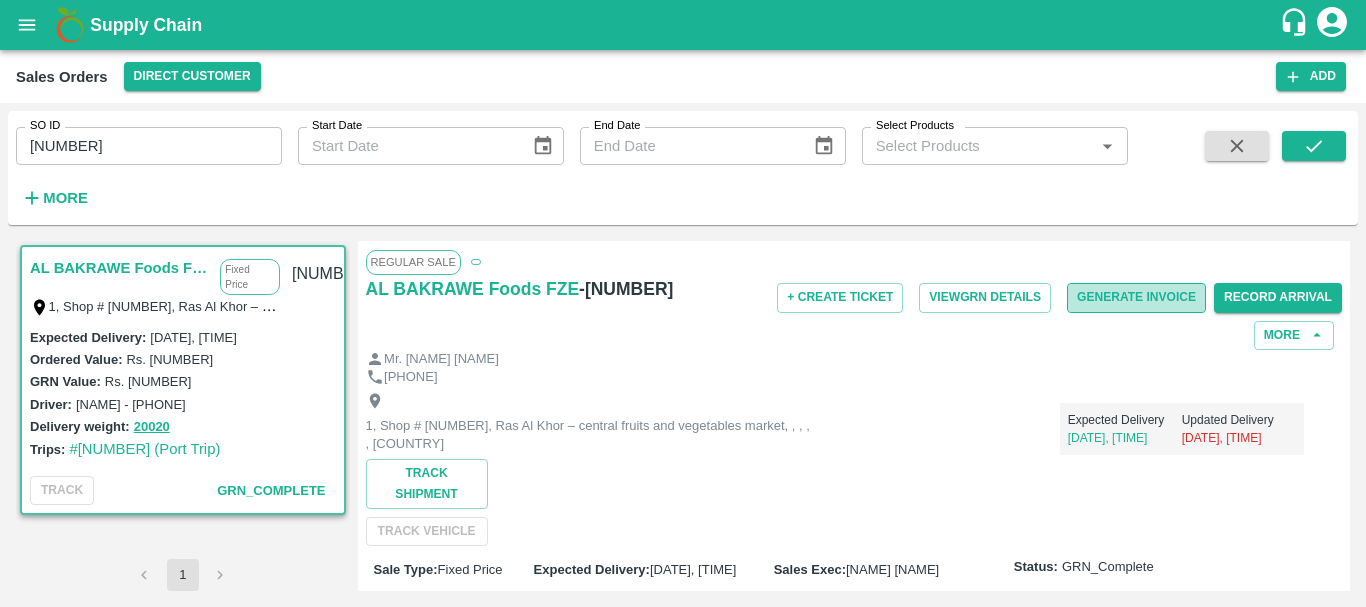 click on "Generate Invoice" at bounding box center (1136, 297) 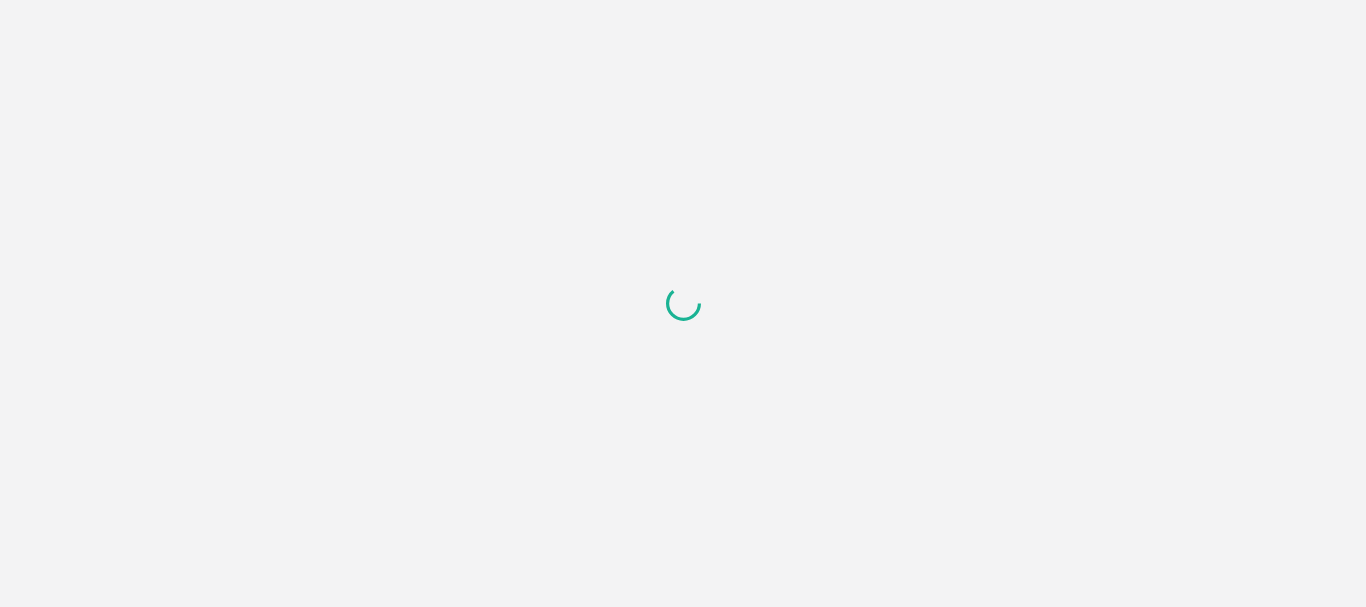 scroll, scrollTop: 0, scrollLeft: 0, axis: both 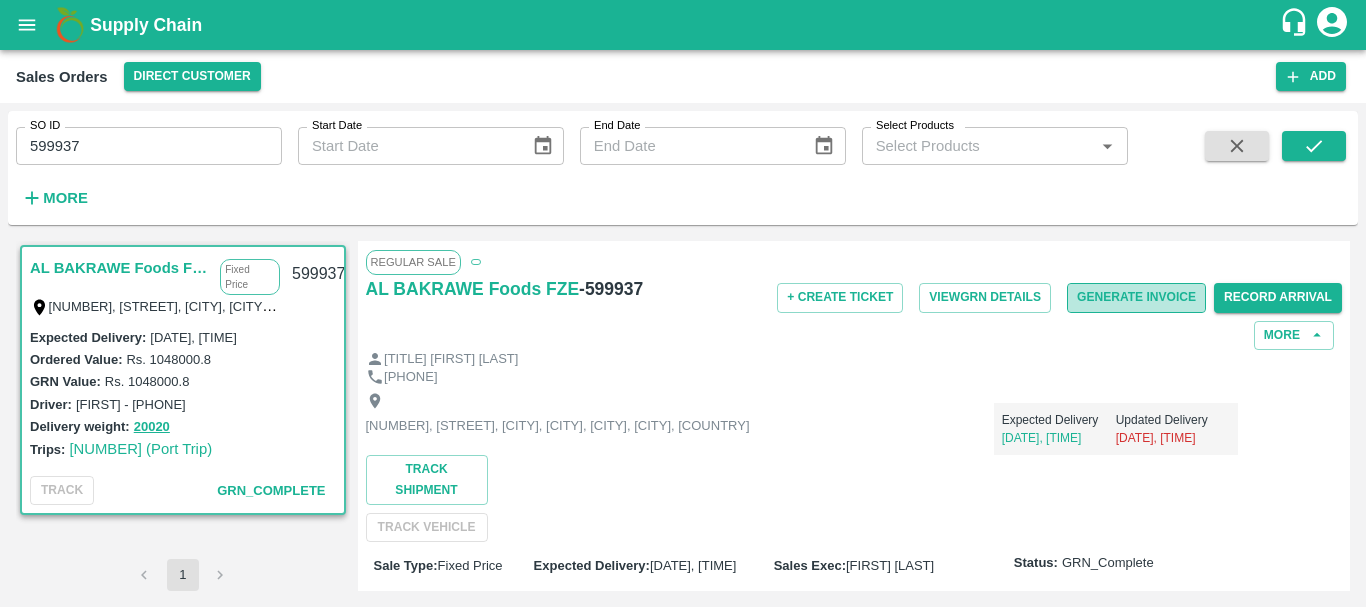 click on "Generate Invoice" at bounding box center (1136, 297) 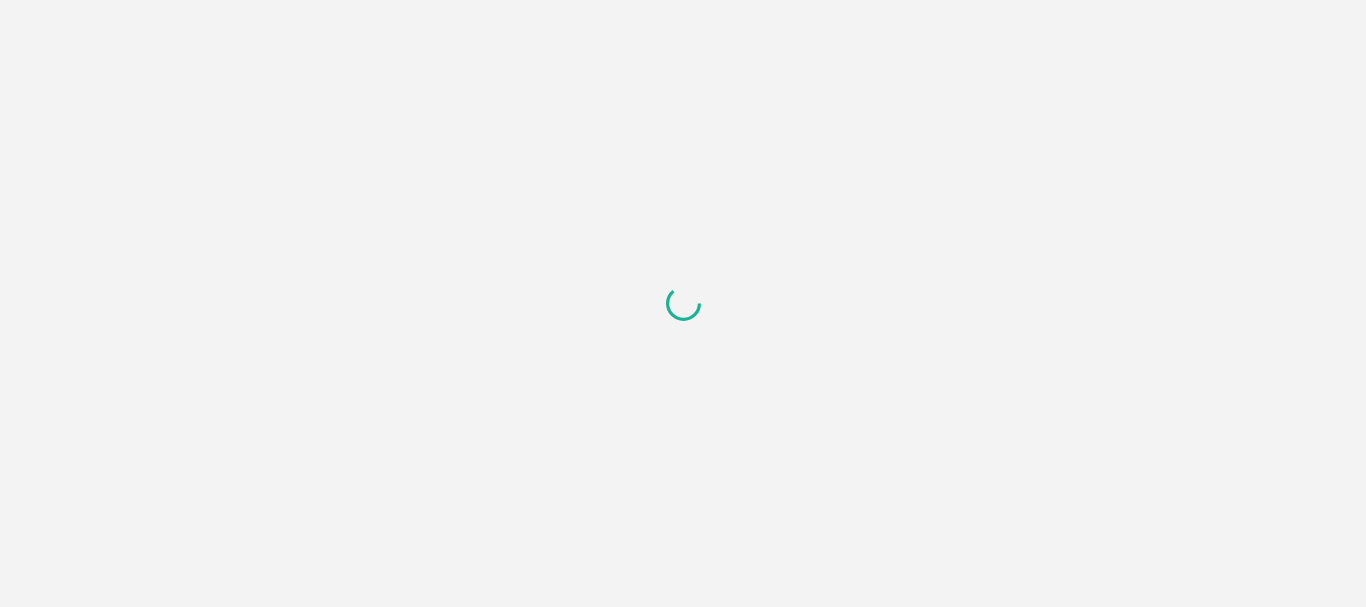 scroll, scrollTop: 0, scrollLeft: 0, axis: both 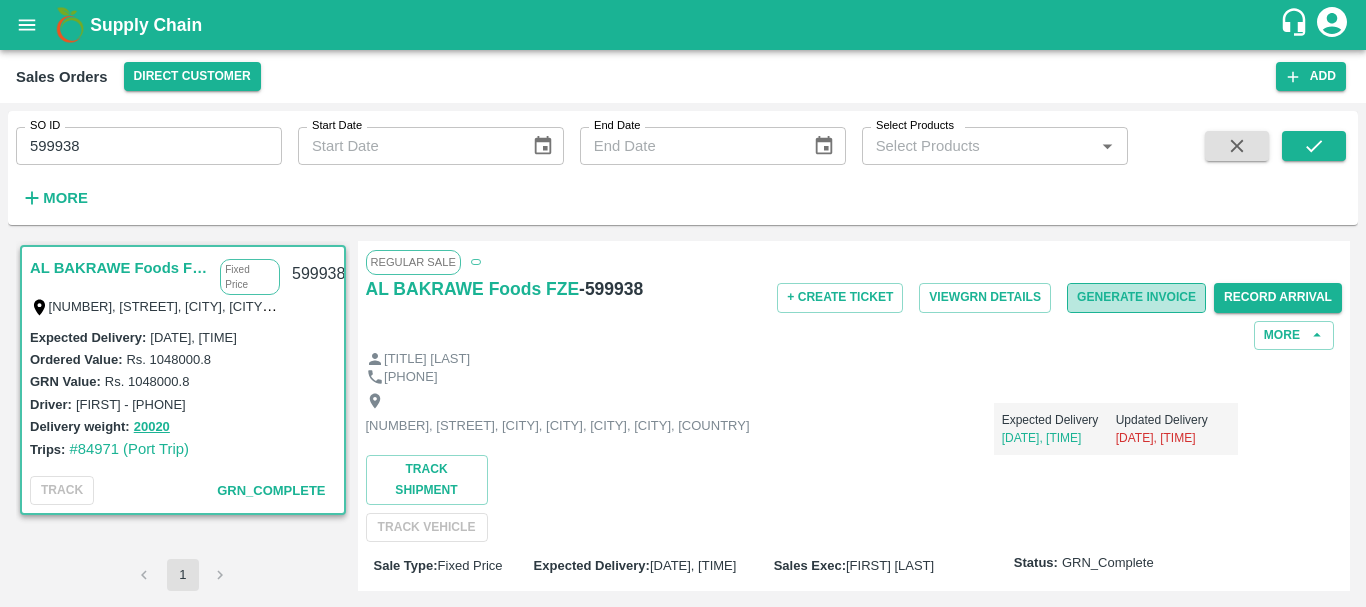 click on "Generate Invoice" at bounding box center (1136, 297) 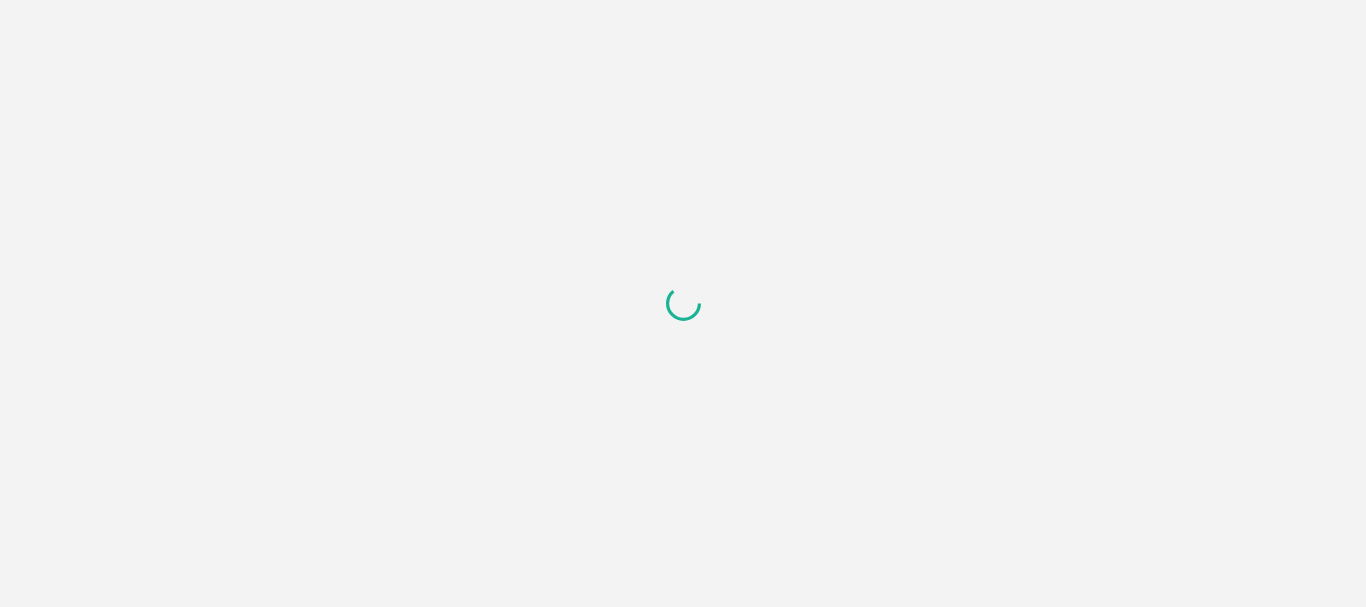 scroll, scrollTop: 0, scrollLeft: 0, axis: both 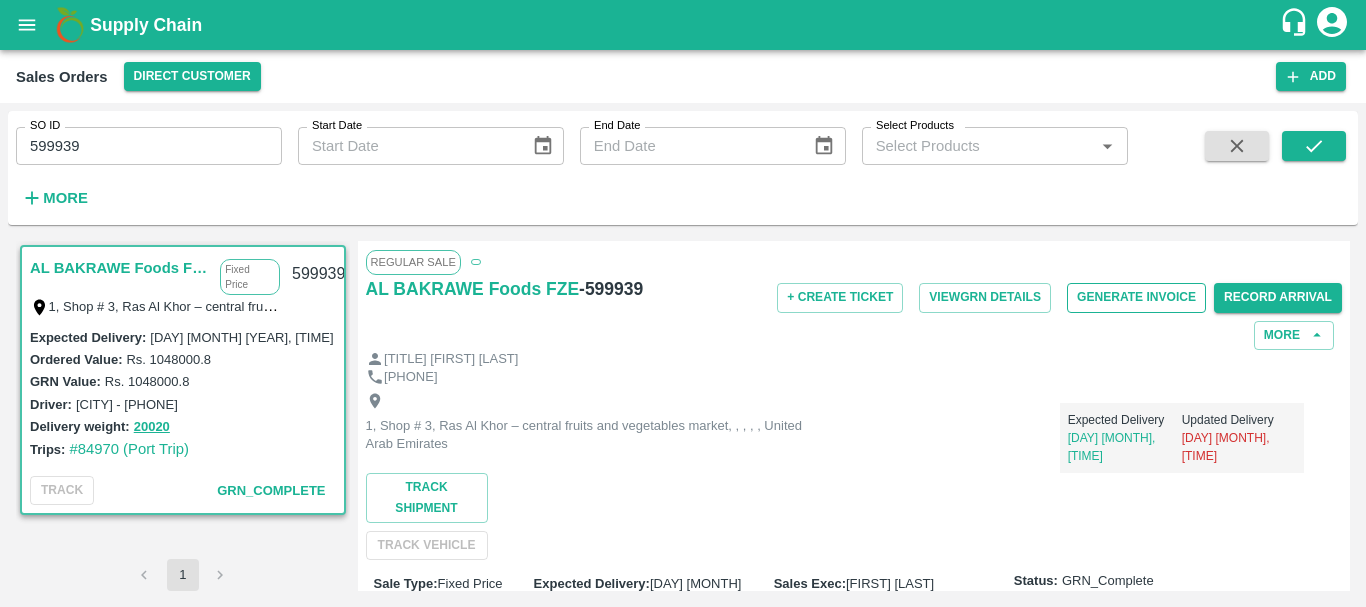 click on "Generate Invoice" at bounding box center [1136, 297] 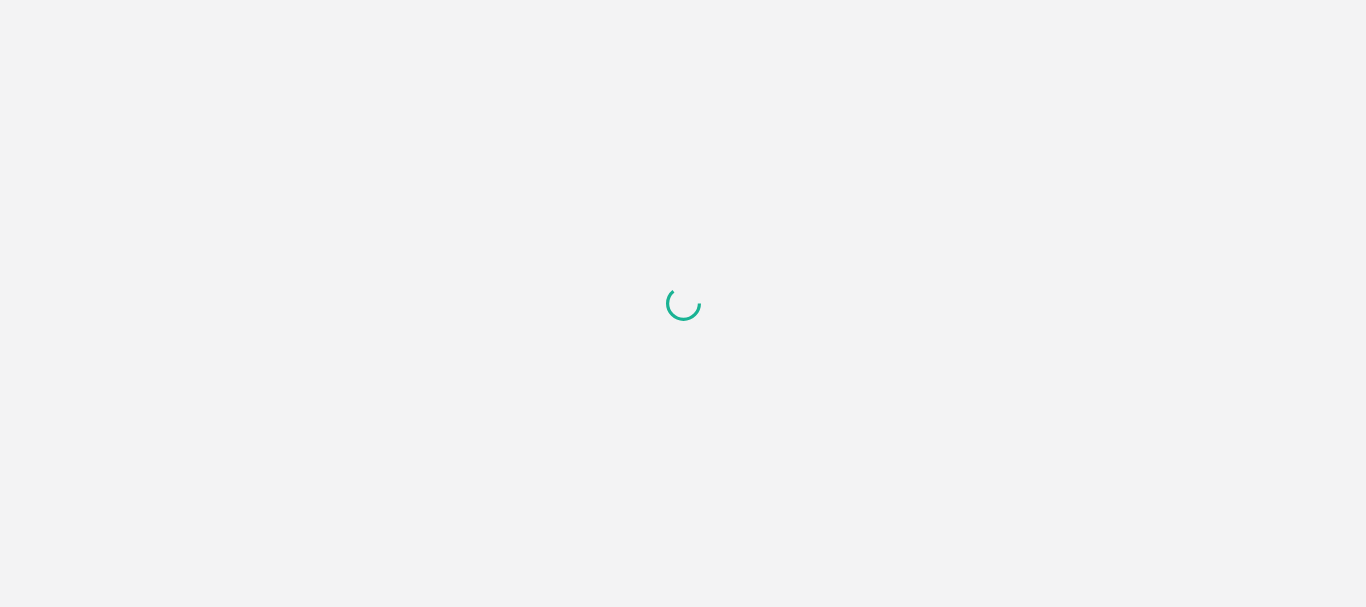 scroll, scrollTop: 0, scrollLeft: 0, axis: both 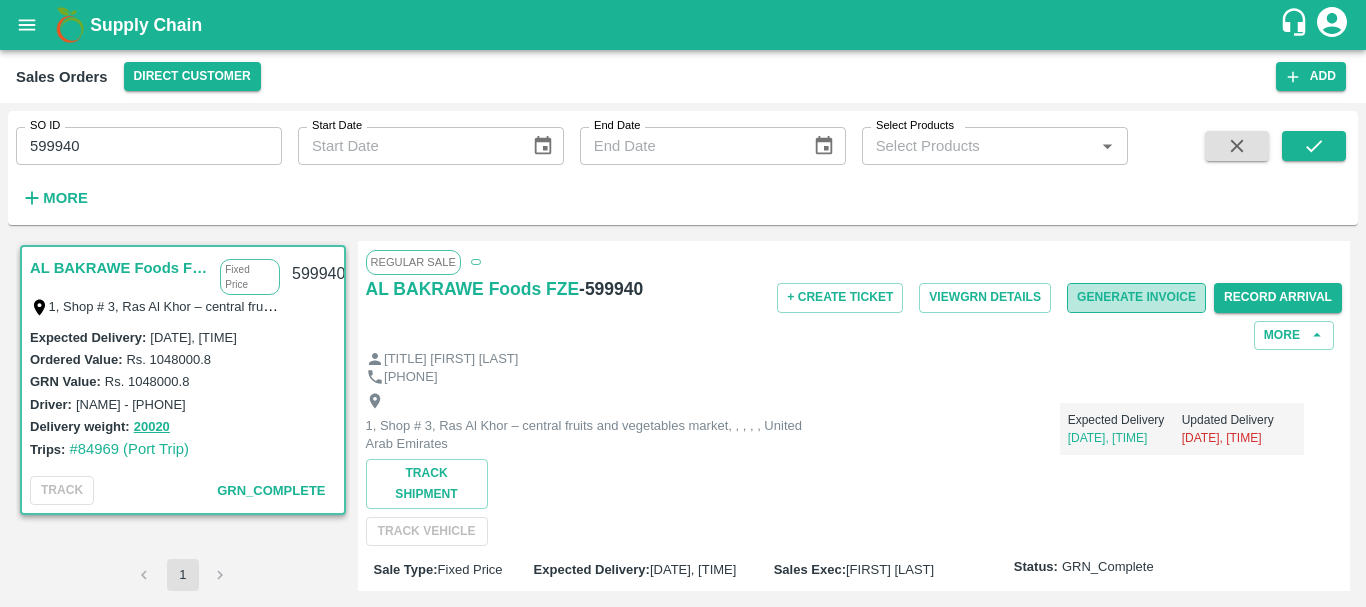 click on "Generate Invoice" at bounding box center (1136, 297) 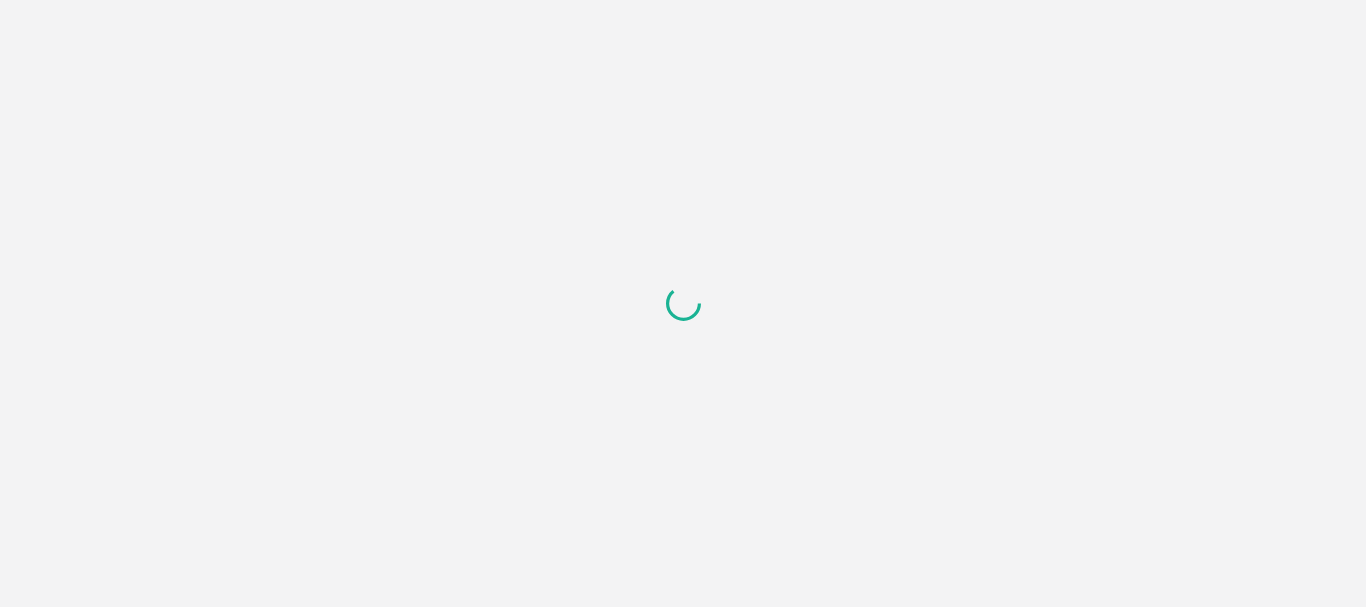 scroll, scrollTop: 0, scrollLeft: 0, axis: both 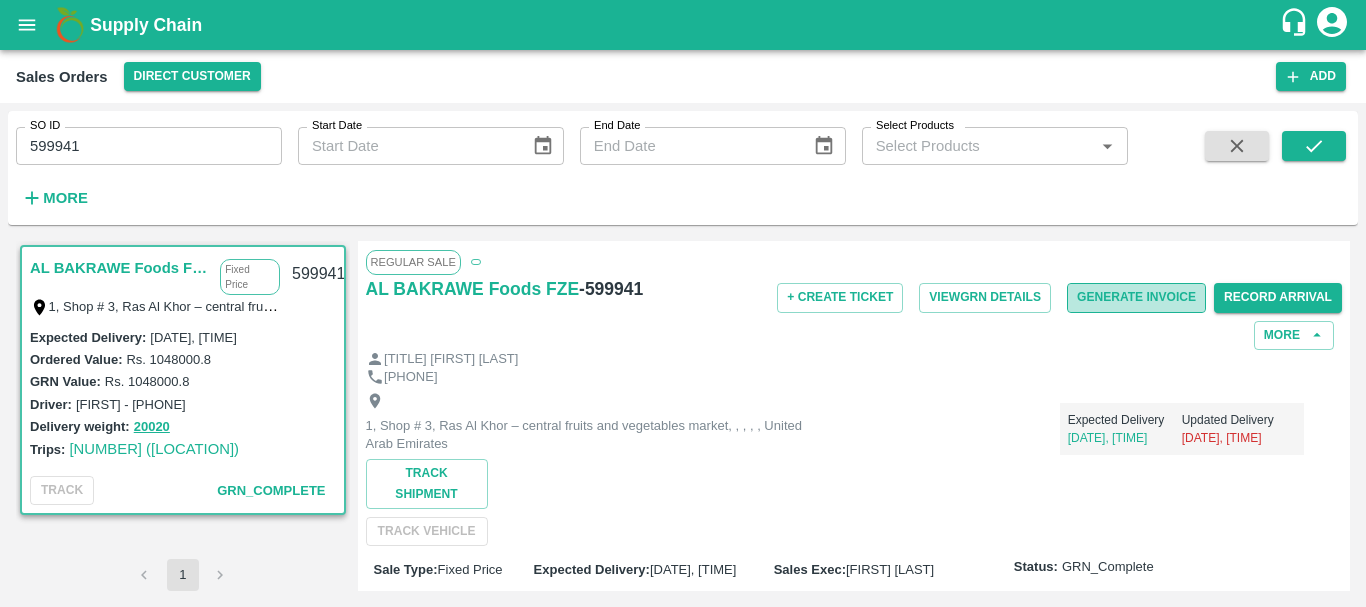 click on "Generate Invoice" at bounding box center (1136, 297) 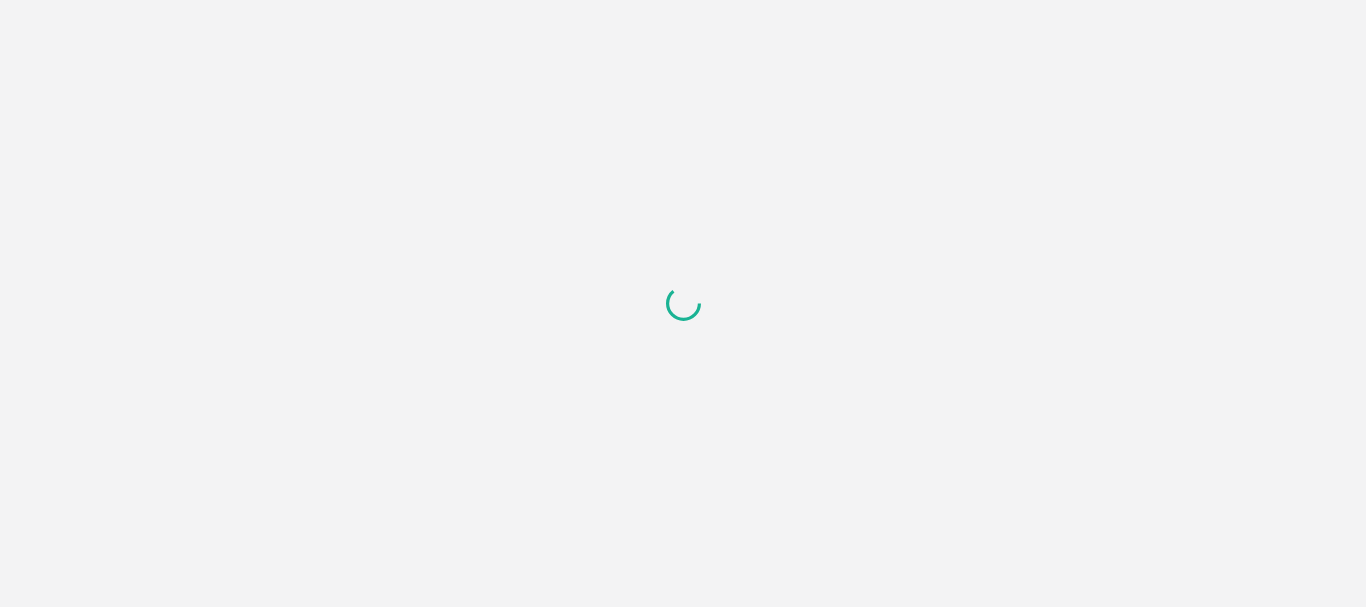 scroll, scrollTop: 0, scrollLeft: 0, axis: both 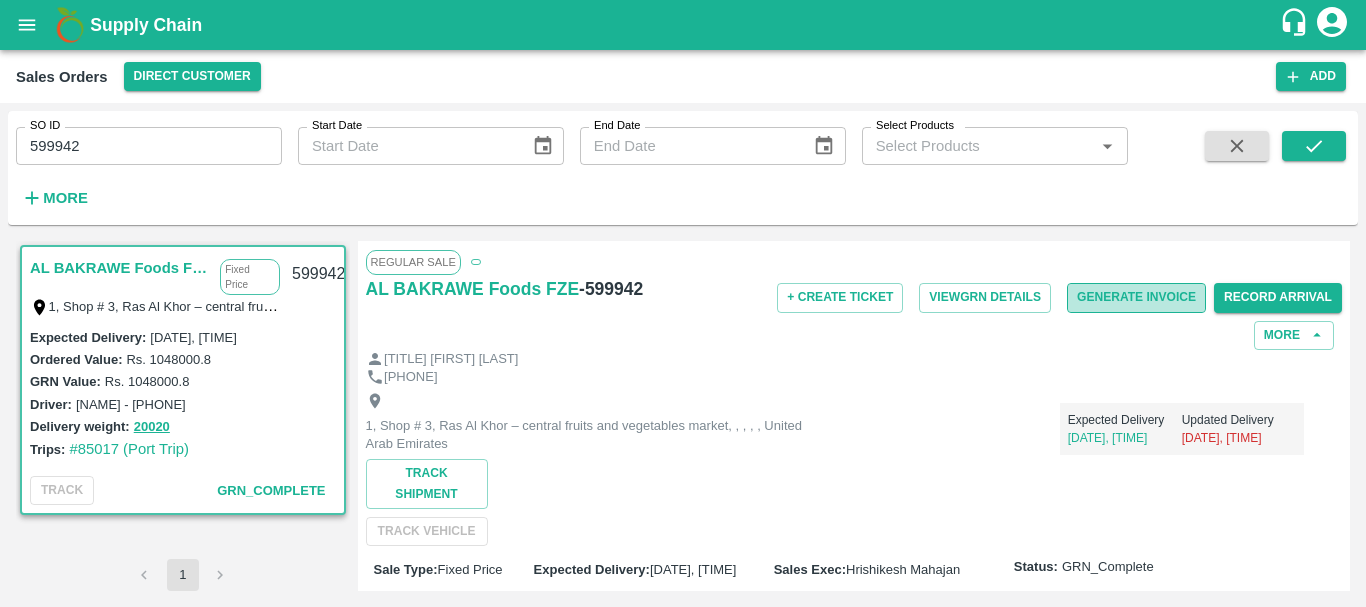 click on "Generate Invoice" at bounding box center (1136, 297) 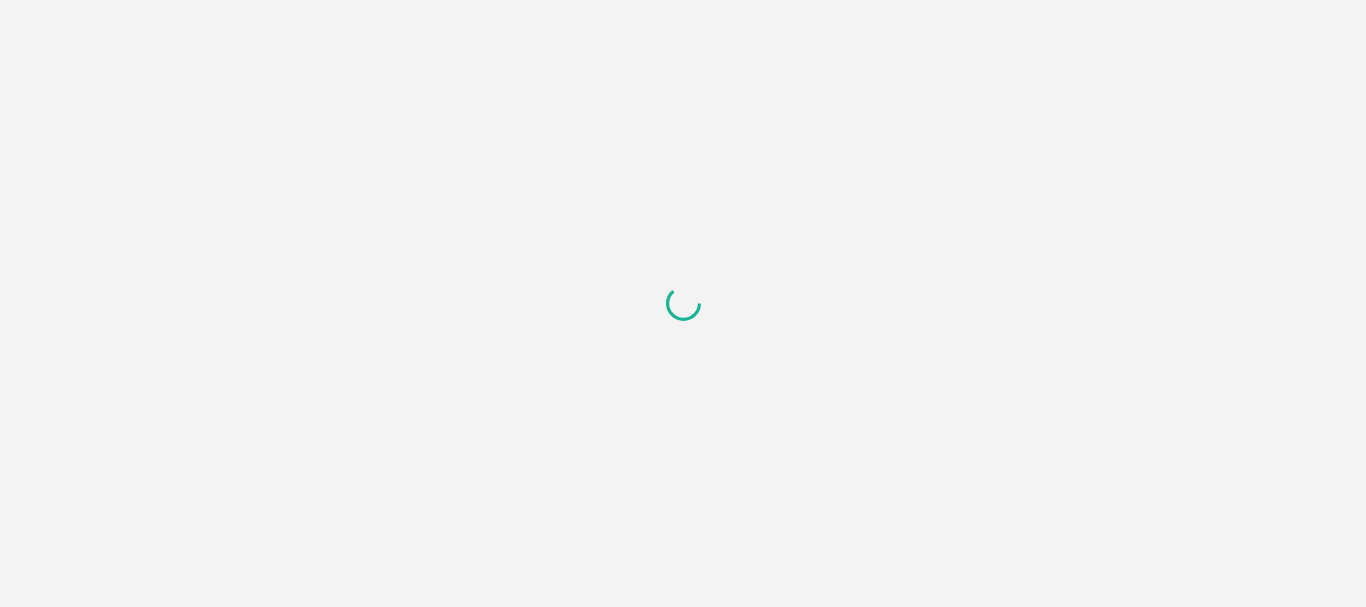 scroll, scrollTop: 0, scrollLeft: 0, axis: both 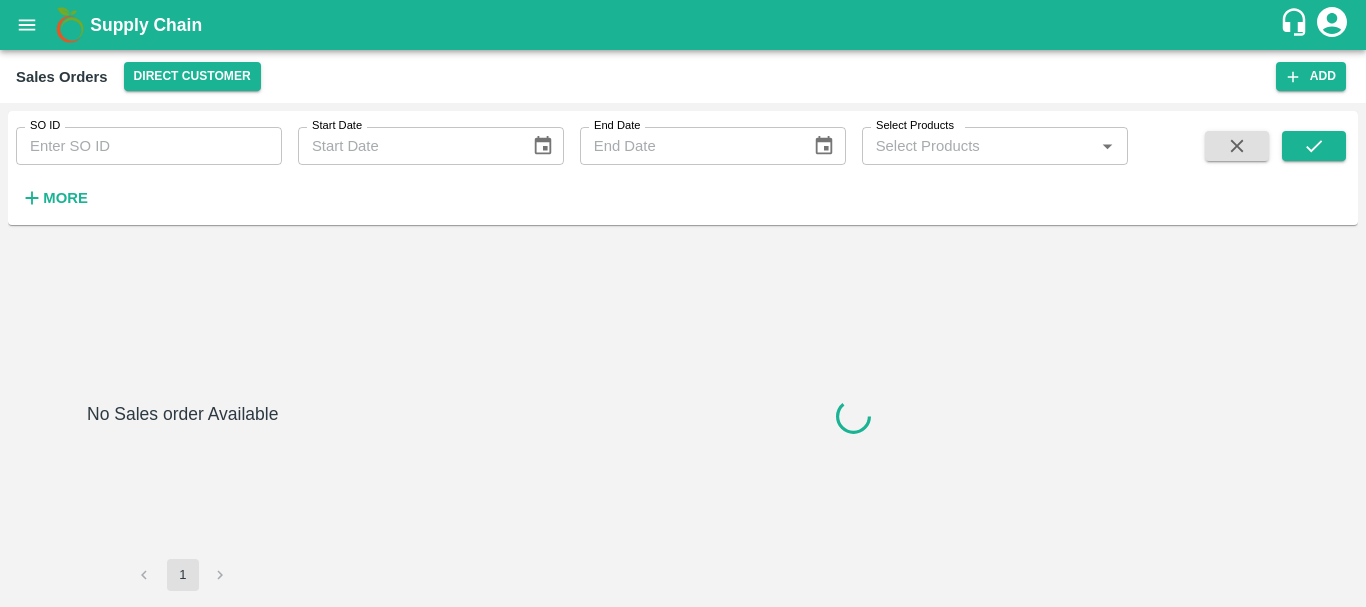type on "599943" 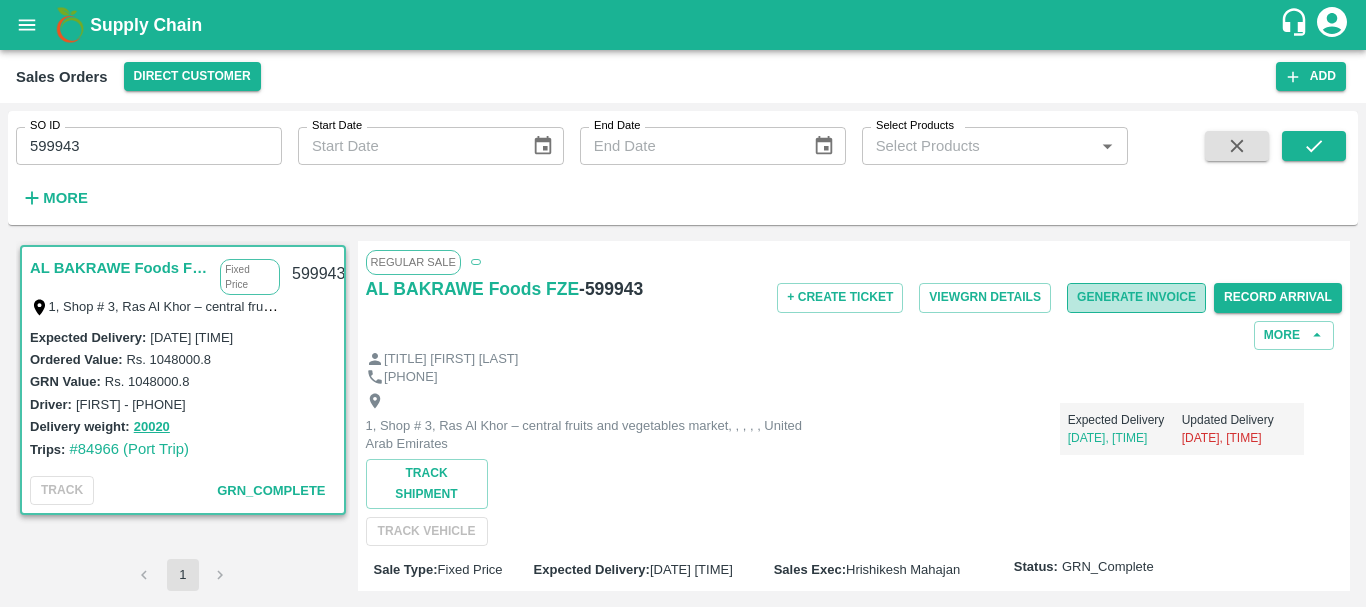 click on "Generate Invoice" at bounding box center [1136, 297] 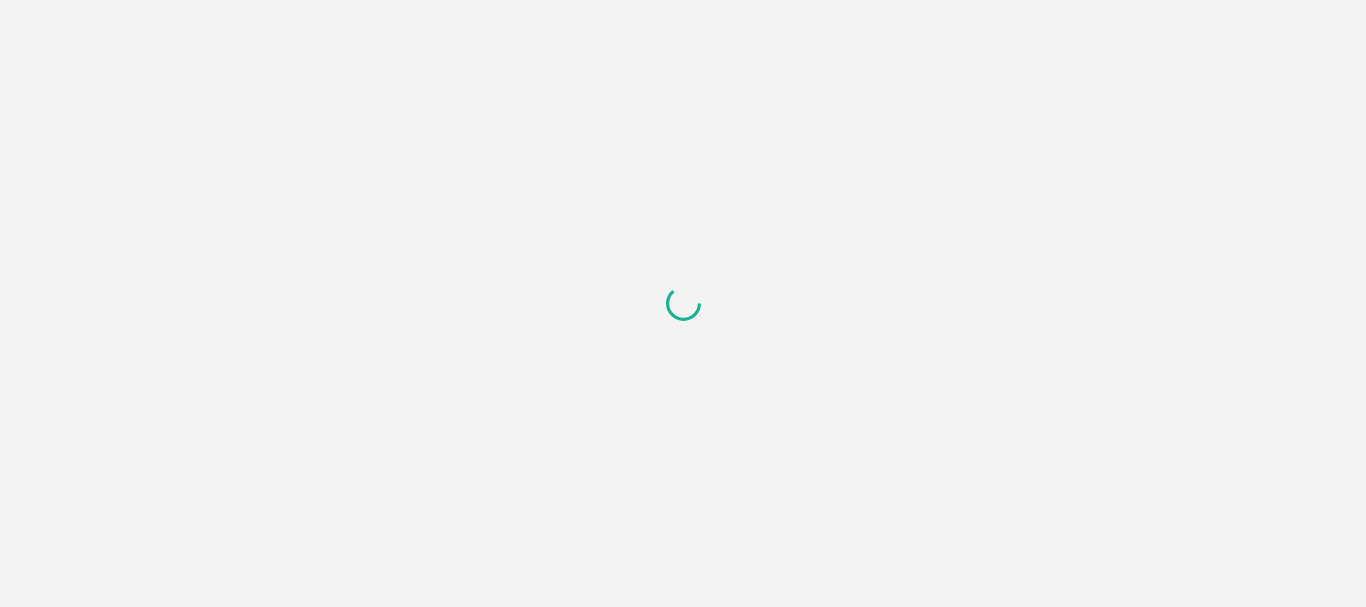 scroll, scrollTop: 0, scrollLeft: 0, axis: both 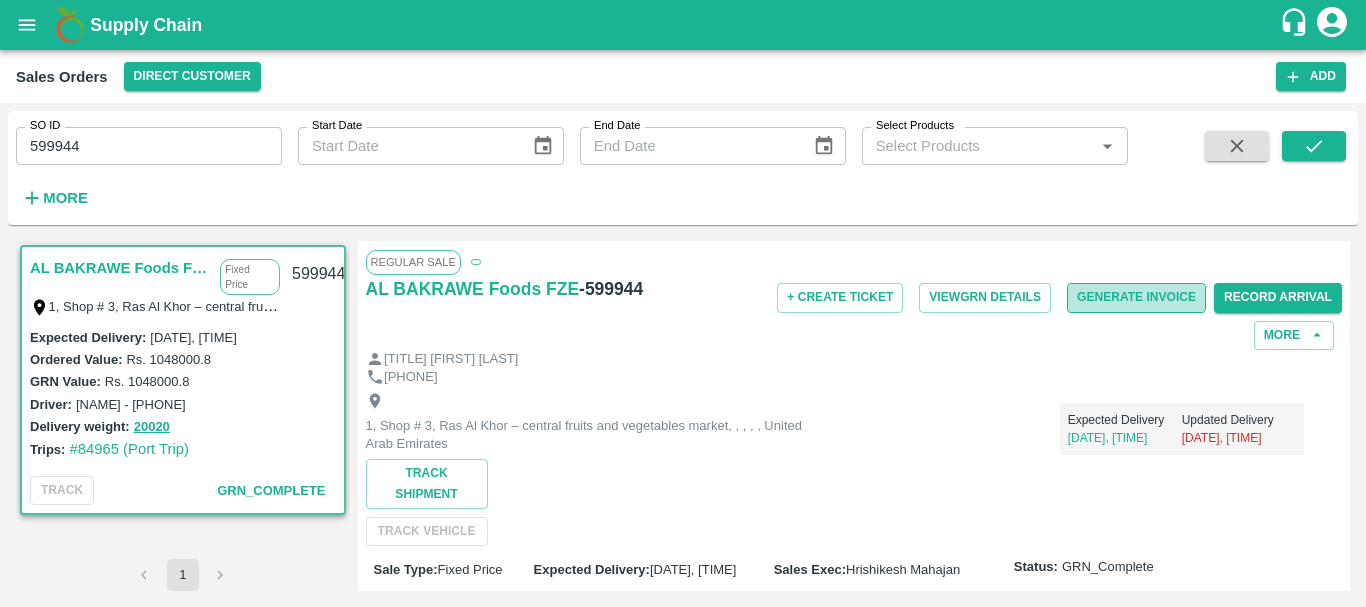 click on "Generate Invoice" at bounding box center [1136, 297] 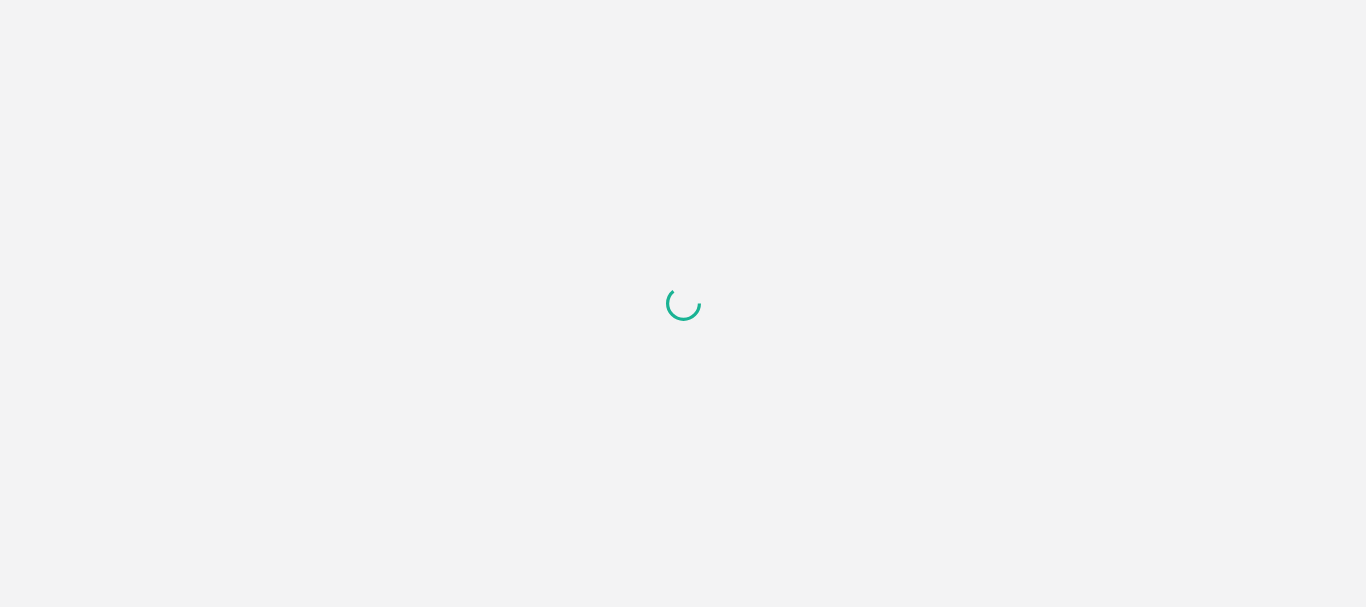 scroll, scrollTop: 0, scrollLeft: 0, axis: both 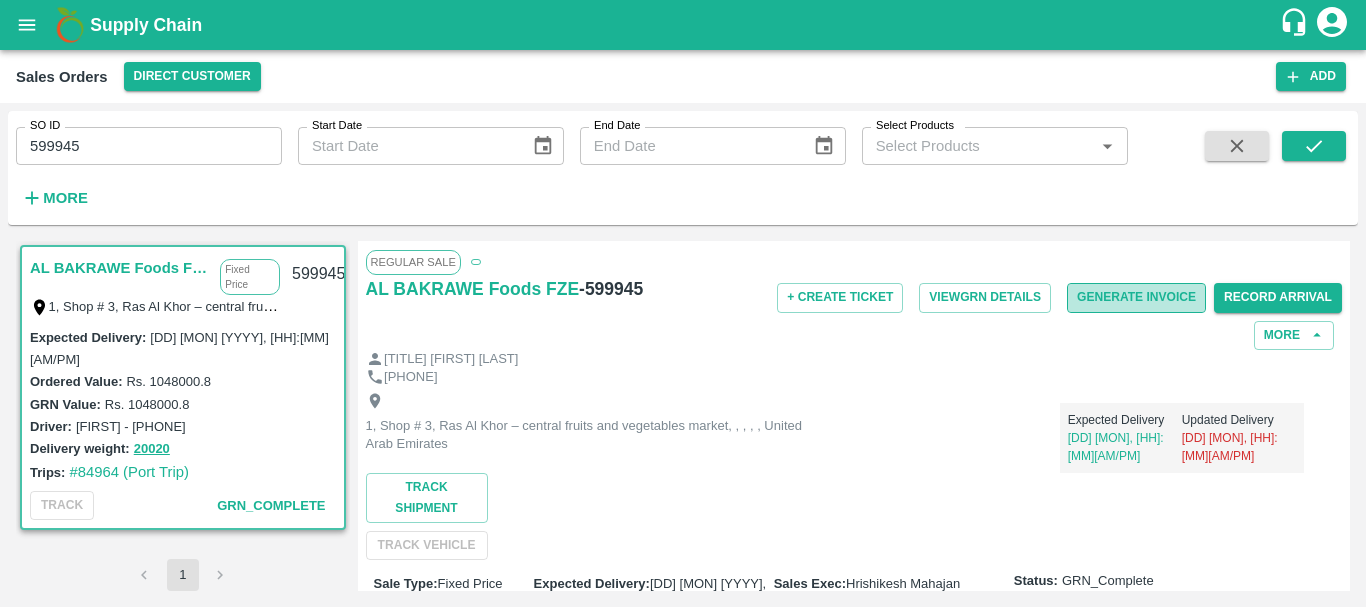 click on "Generate Invoice" at bounding box center (1136, 297) 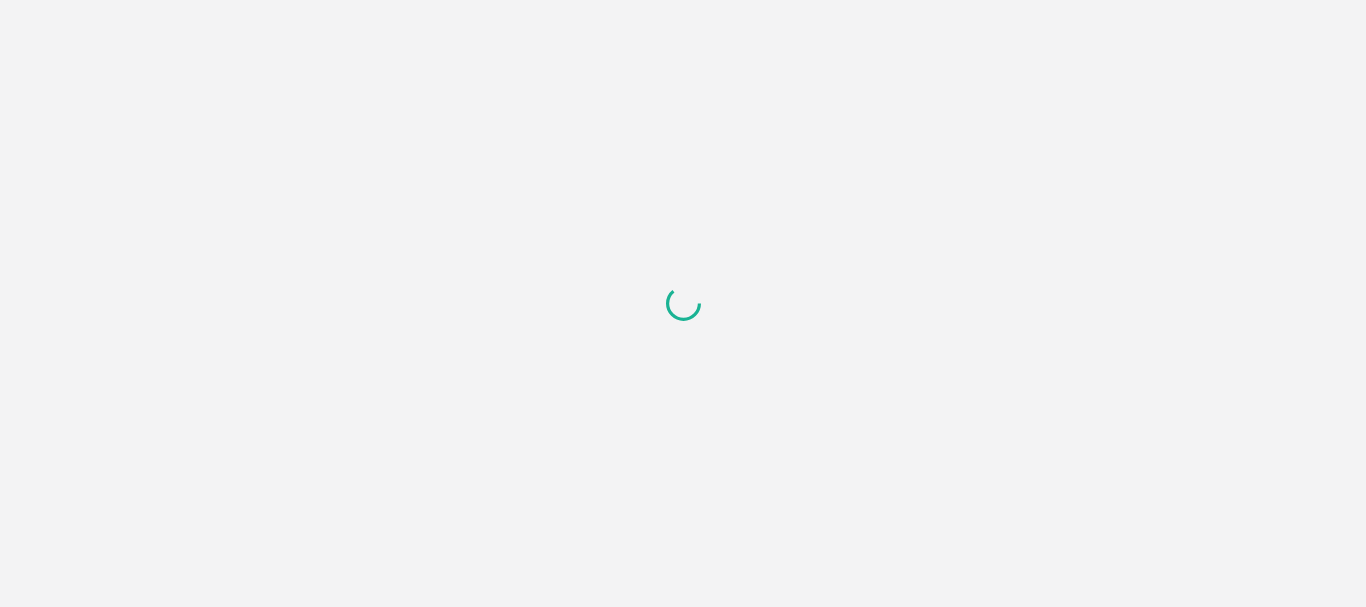 scroll, scrollTop: 0, scrollLeft: 0, axis: both 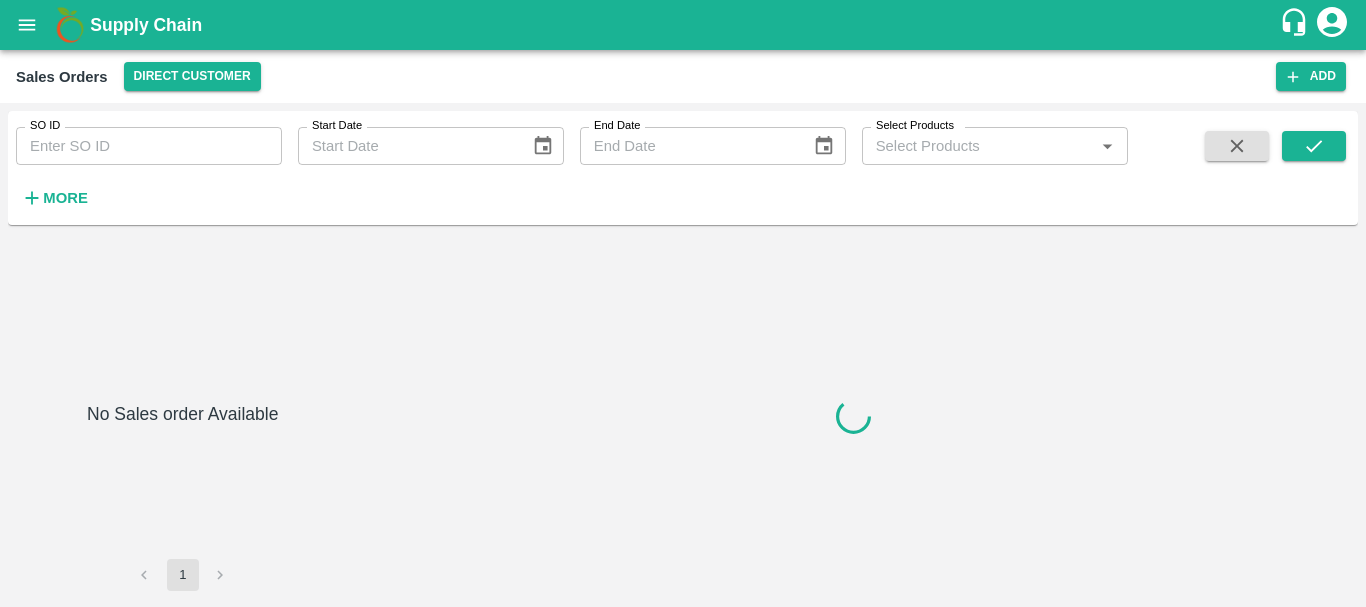 type on "599946" 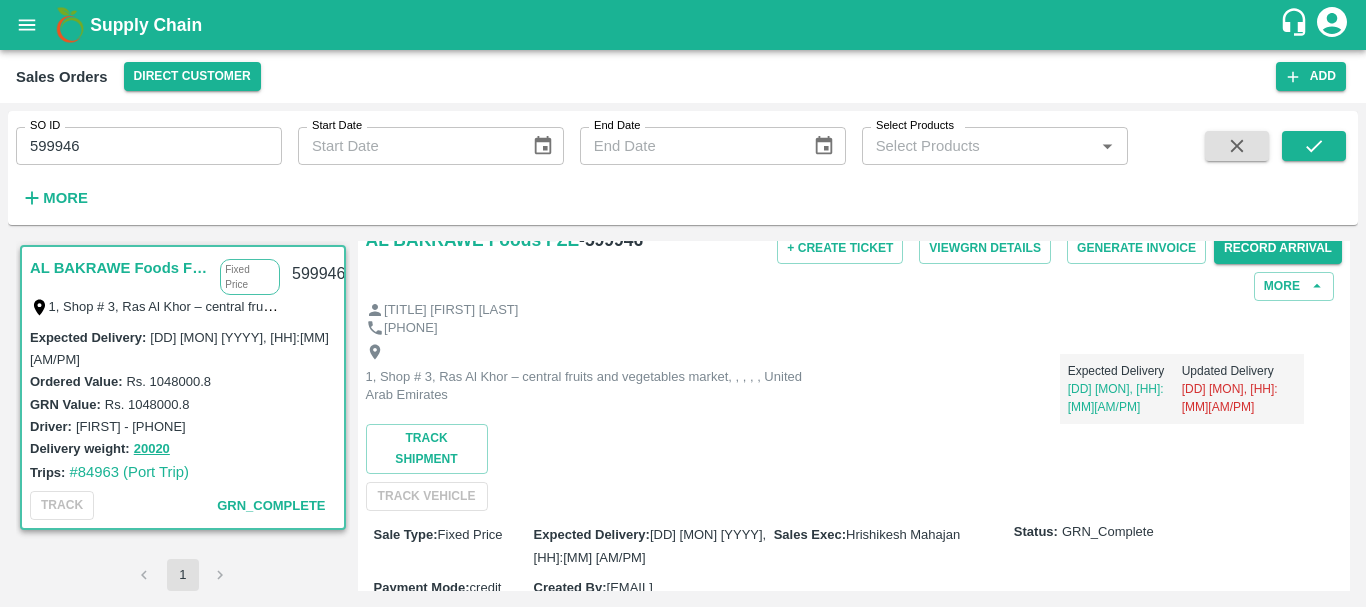 scroll, scrollTop: 0, scrollLeft: 0, axis: both 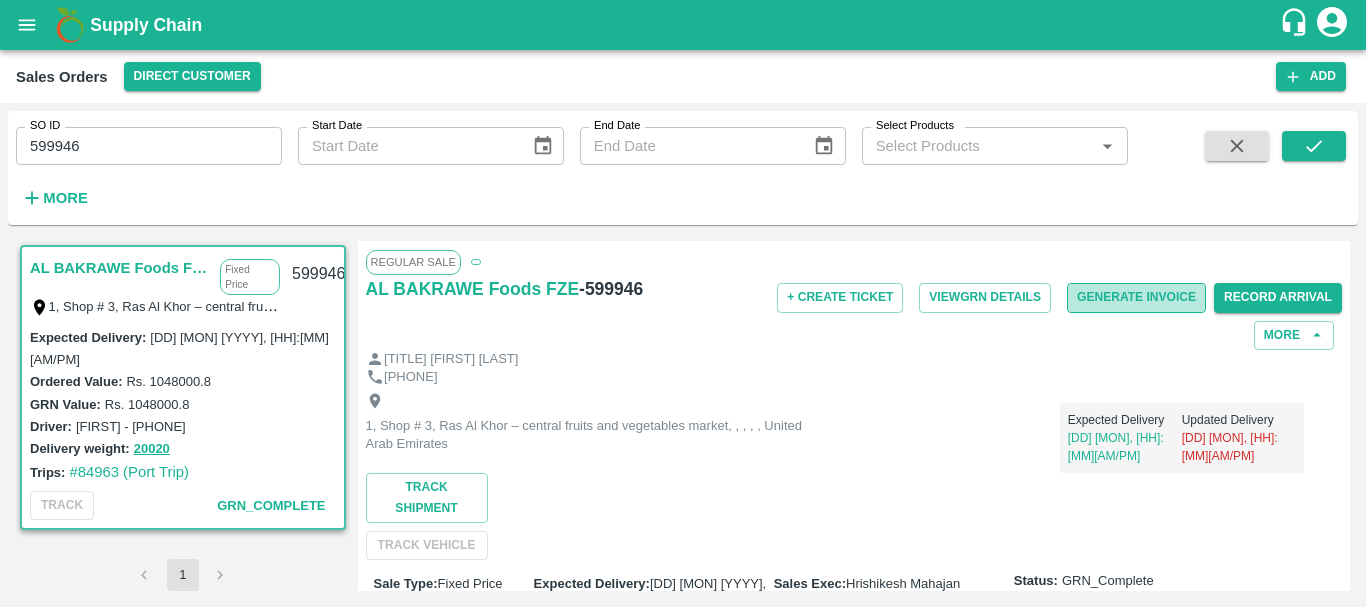 click on "Generate Invoice" at bounding box center [1136, 297] 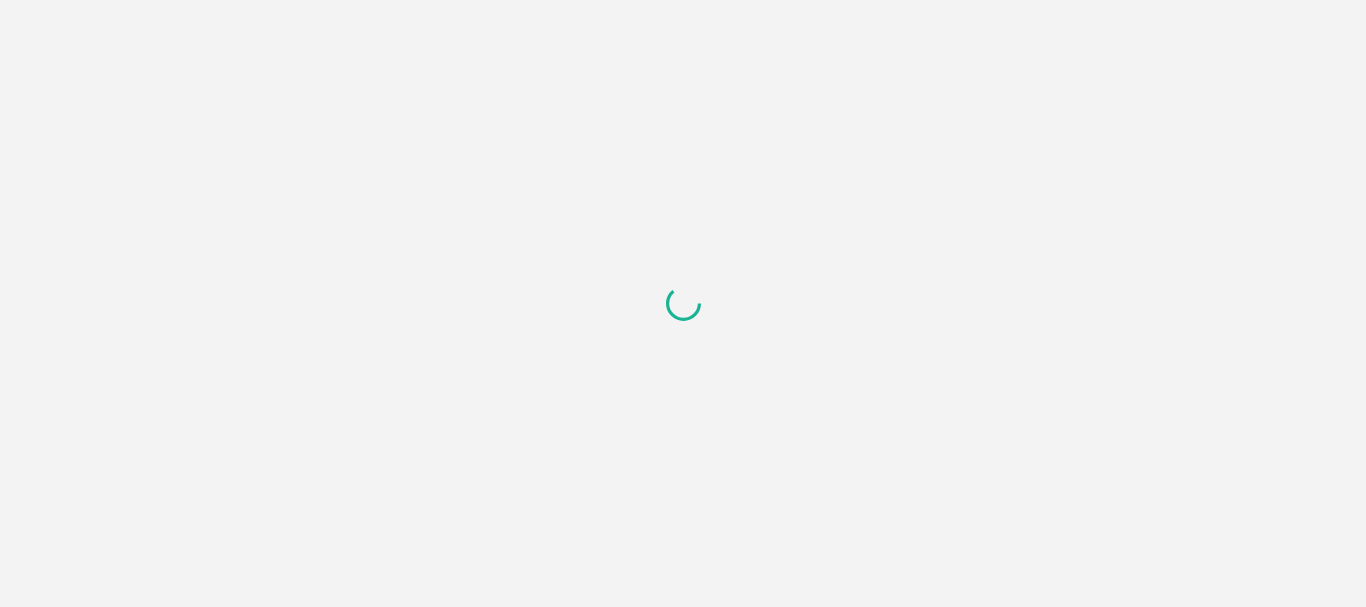 scroll, scrollTop: 0, scrollLeft: 0, axis: both 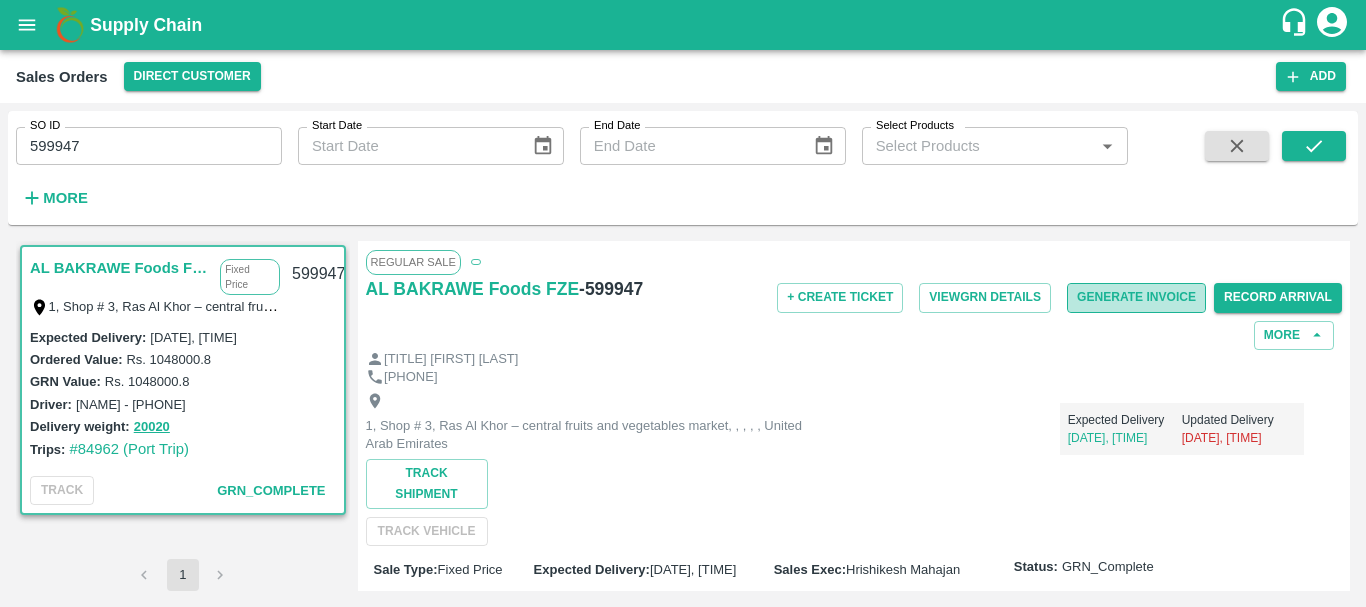 click on "Generate Invoice" at bounding box center [1136, 297] 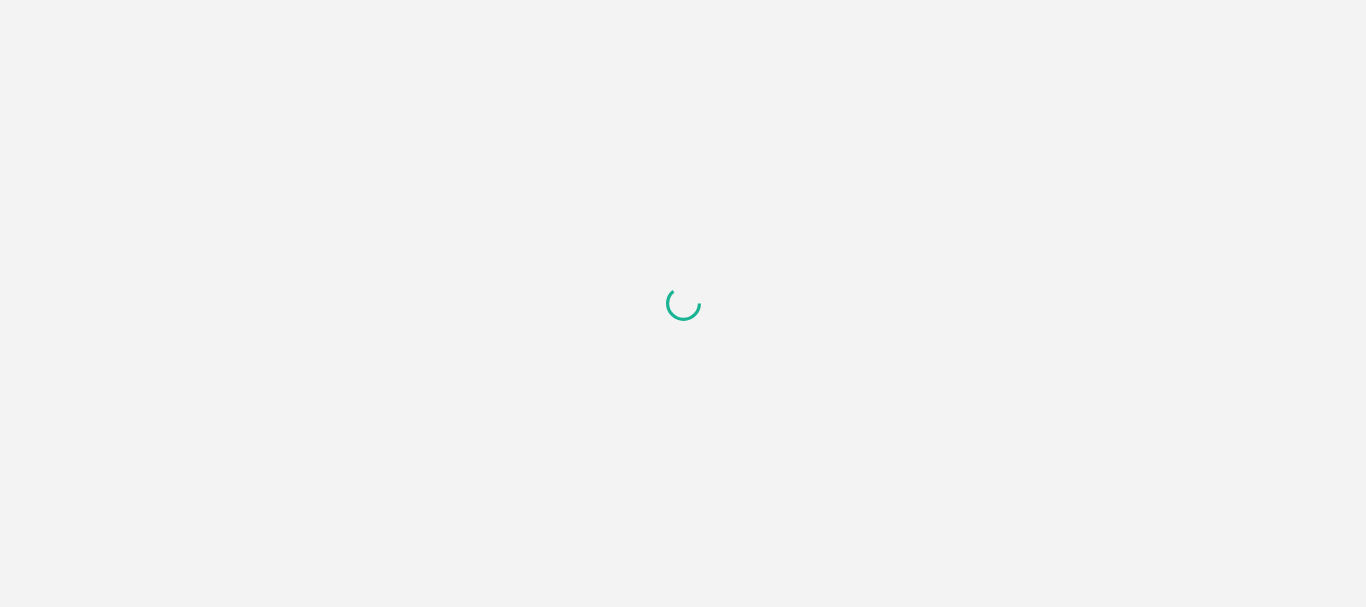scroll, scrollTop: 0, scrollLeft: 0, axis: both 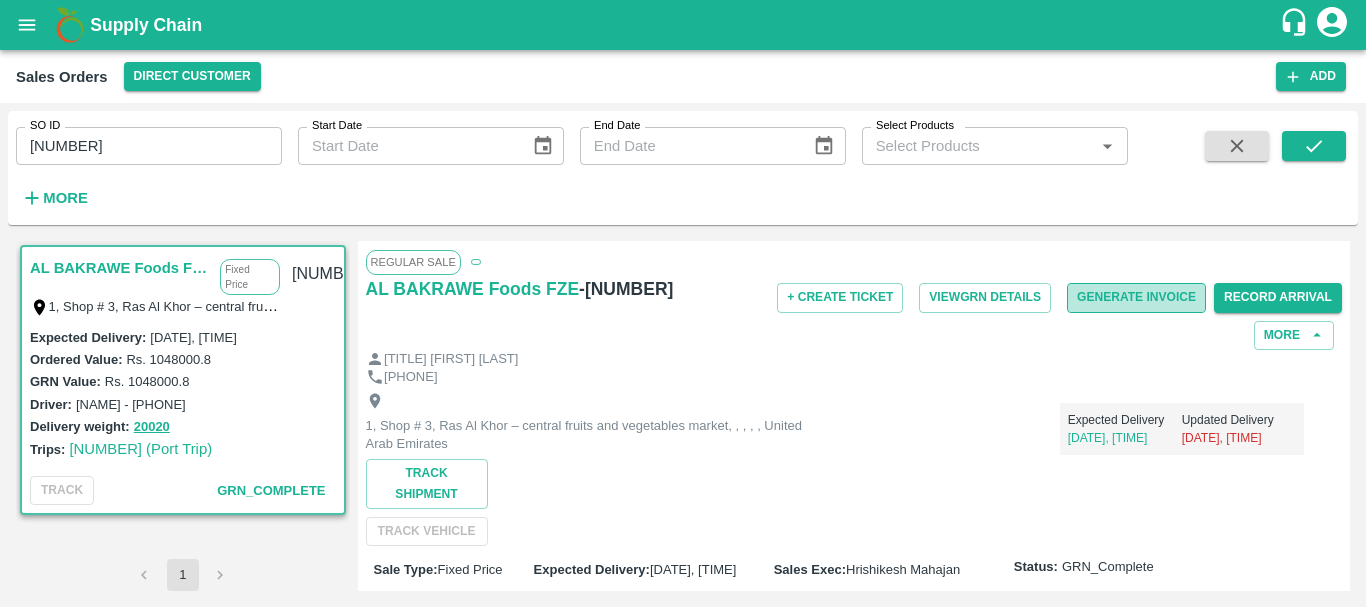 click on "Generate Invoice" at bounding box center (1136, 297) 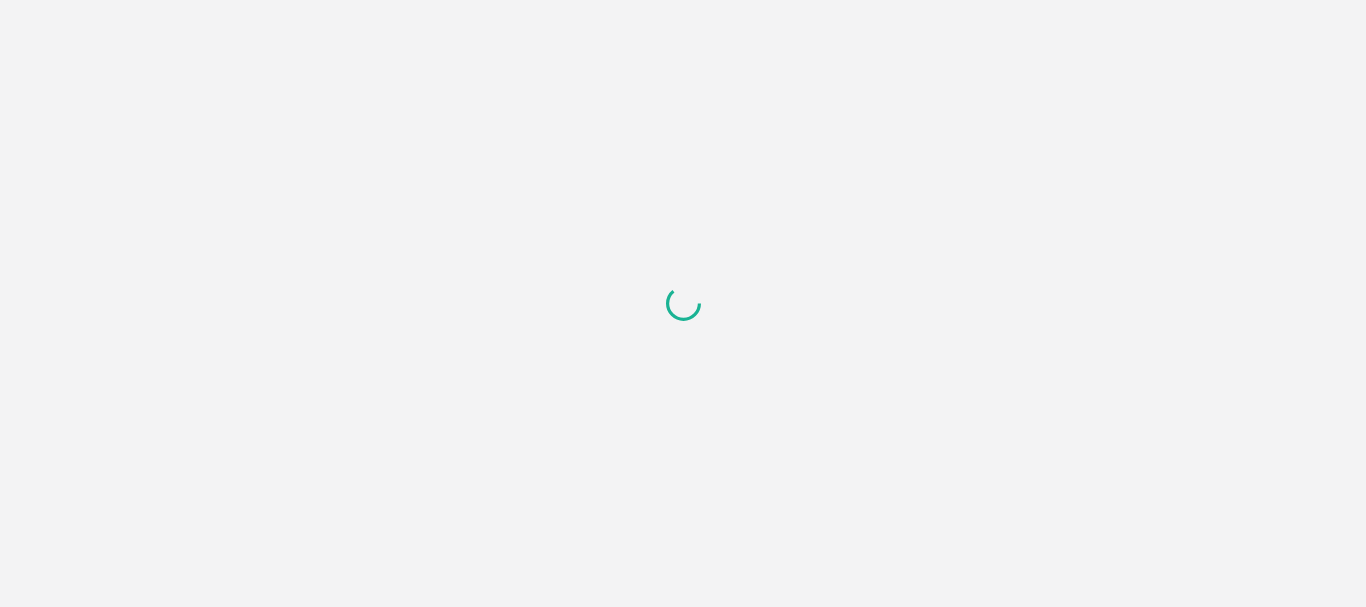 scroll, scrollTop: 0, scrollLeft: 0, axis: both 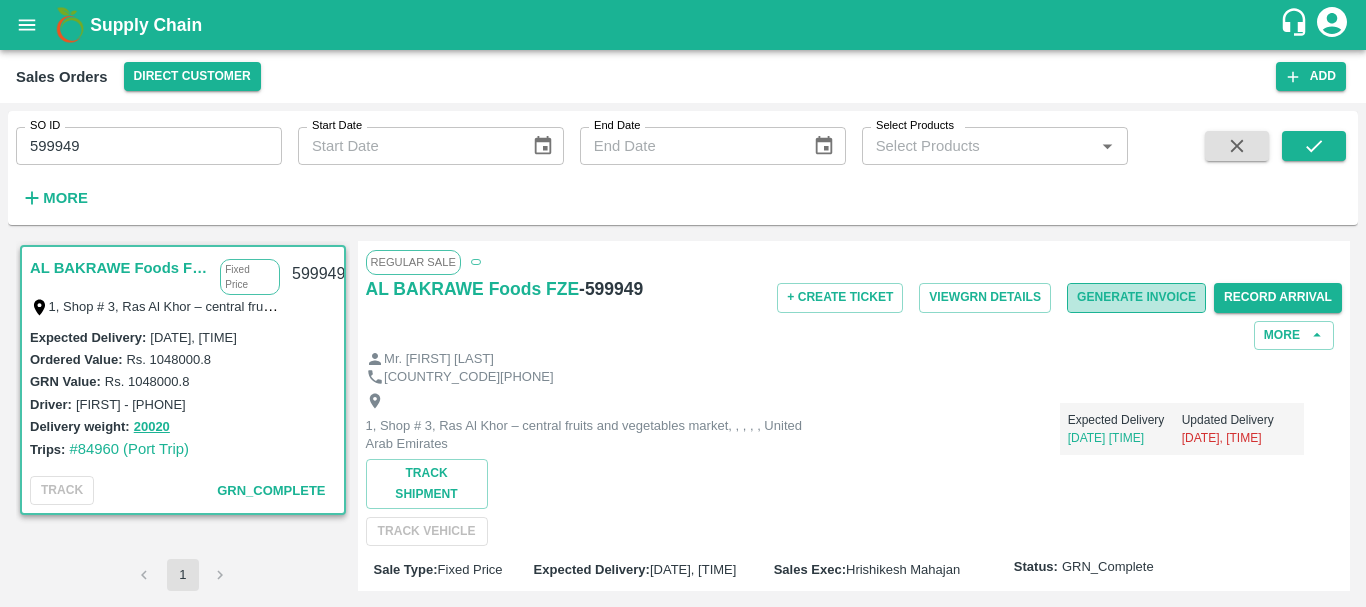 click on "Generate Invoice" at bounding box center [1136, 297] 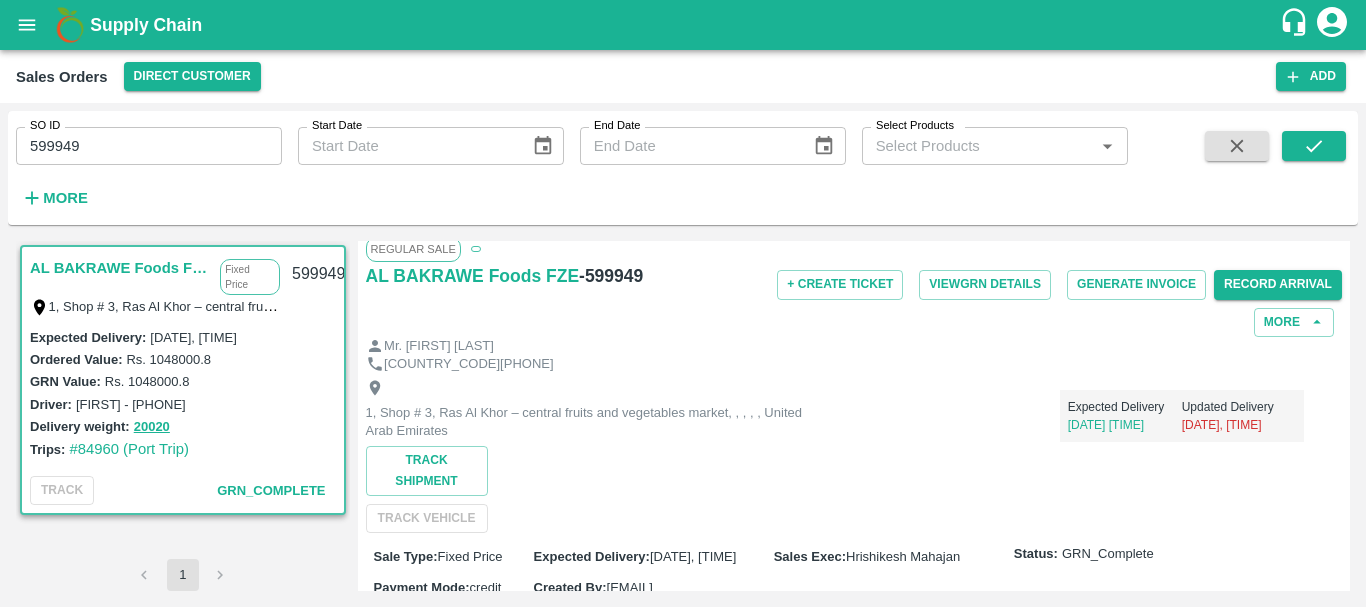scroll, scrollTop: 0, scrollLeft: 0, axis: both 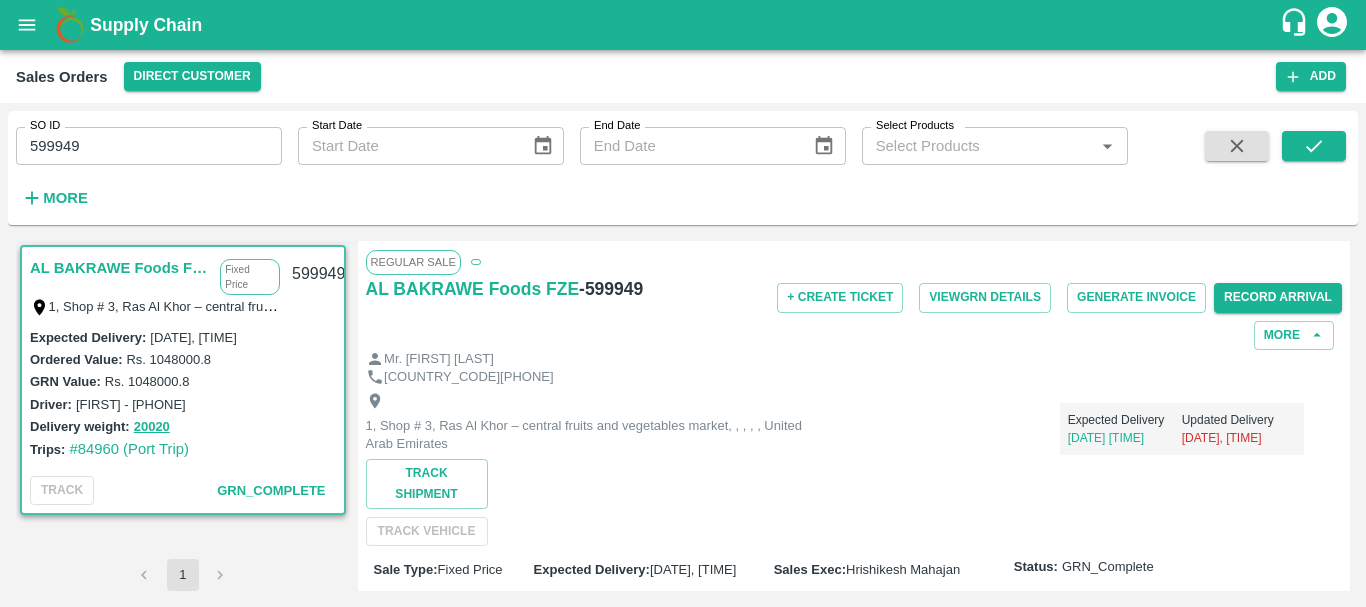 type 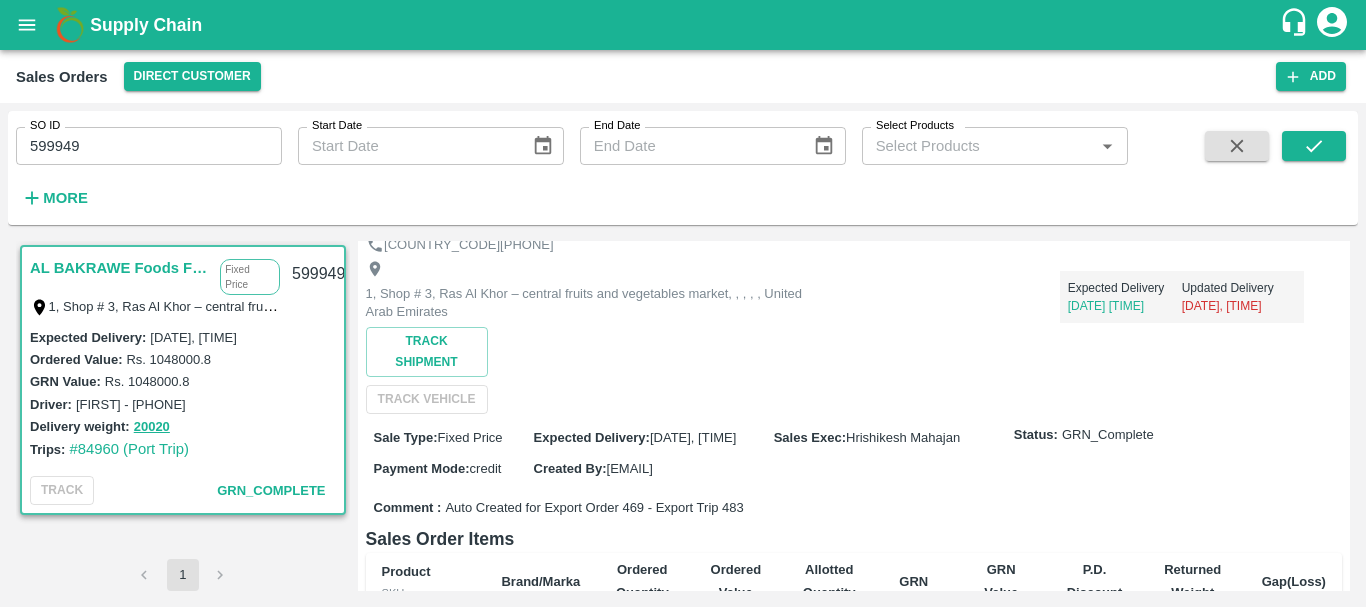 scroll, scrollTop: 0, scrollLeft: 0, axis: both 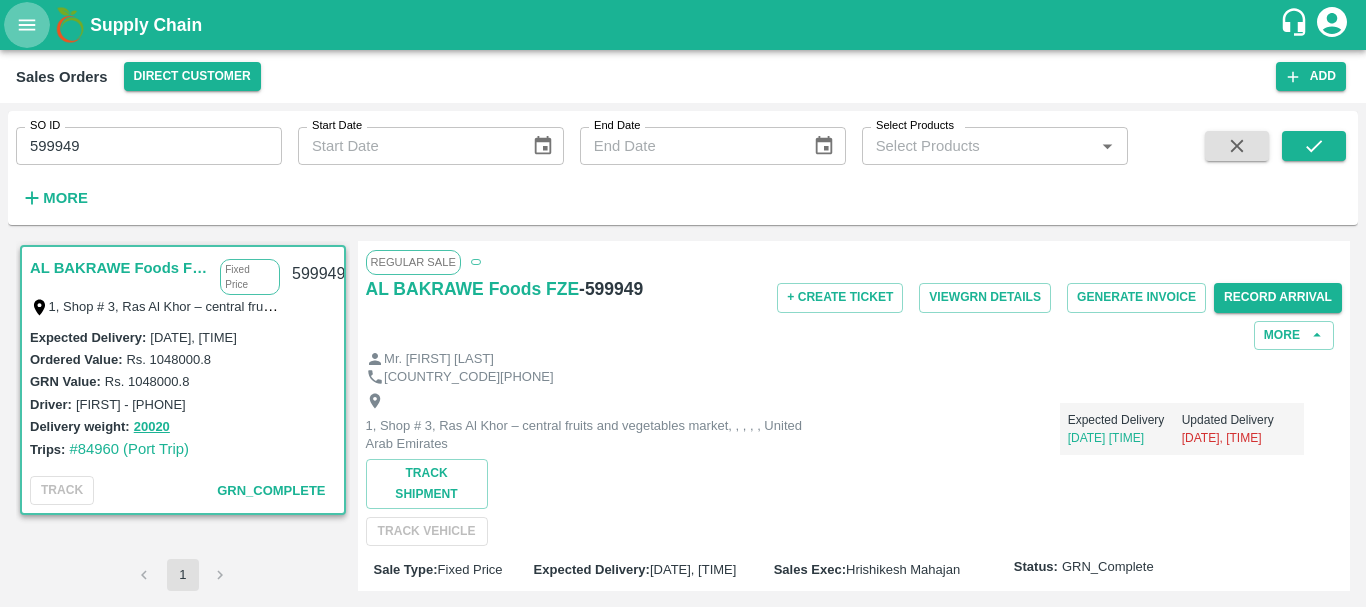 click 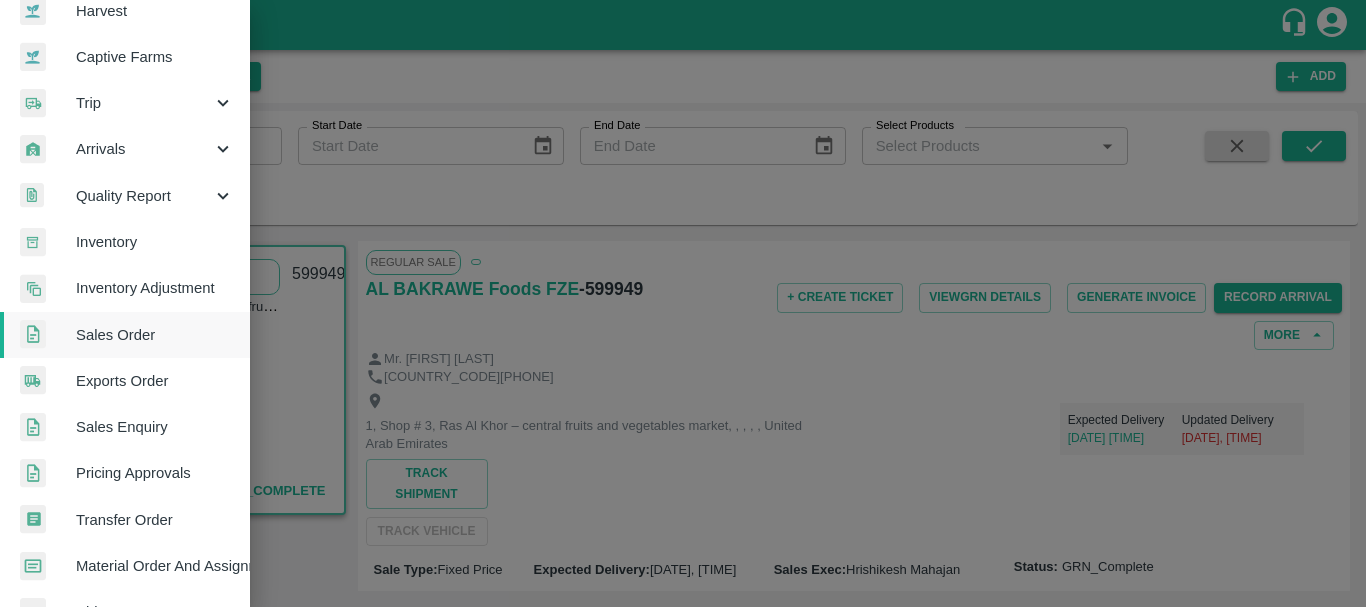 scroll, scrollTop: 165, scrollLeft: 0, axis: vertical 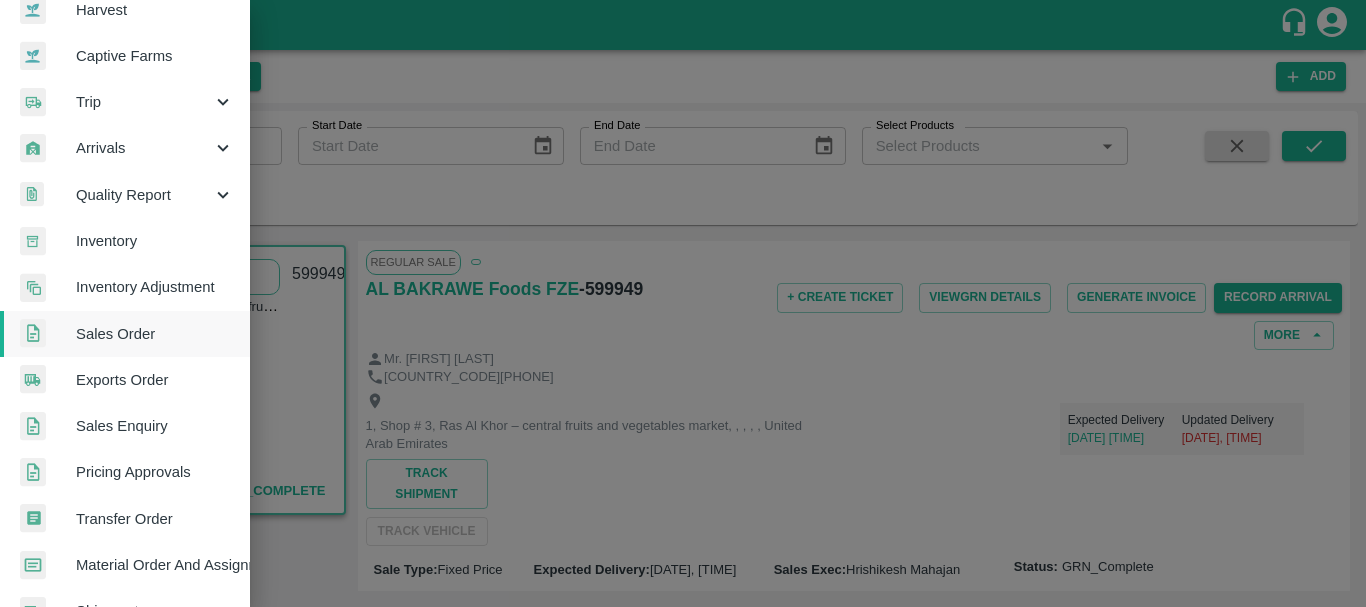 click on "Exports Order" at bounding box center [155, 380] 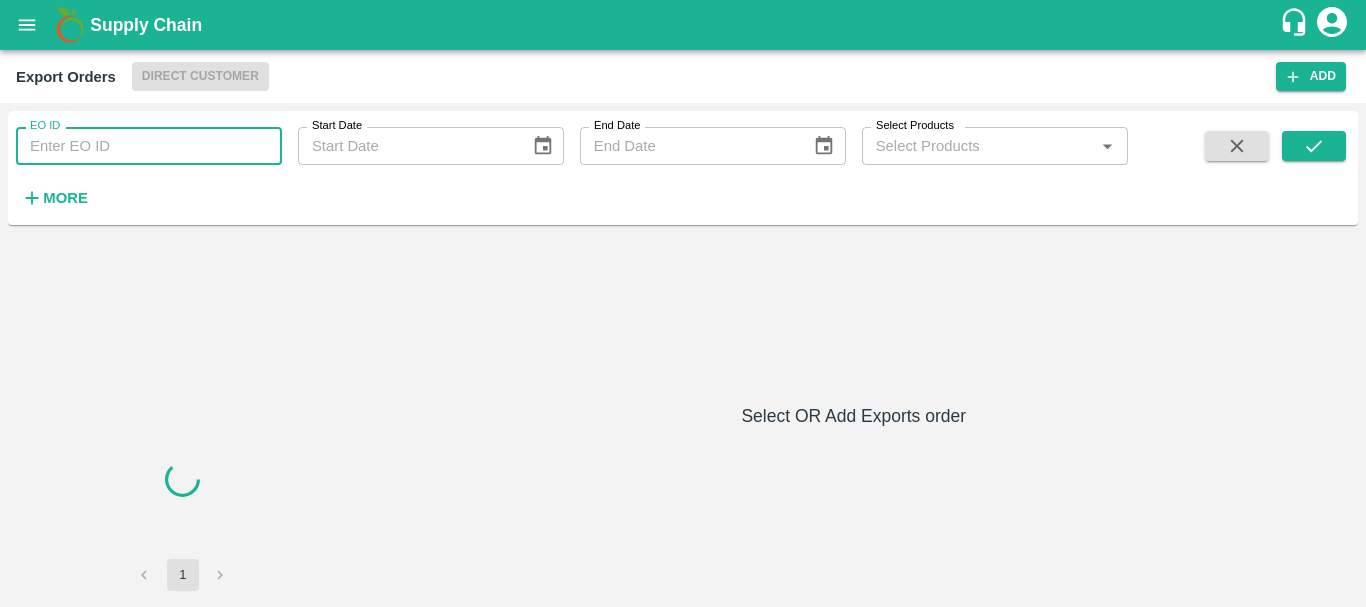 click on "EO ID" at bounding box center [149, 146] 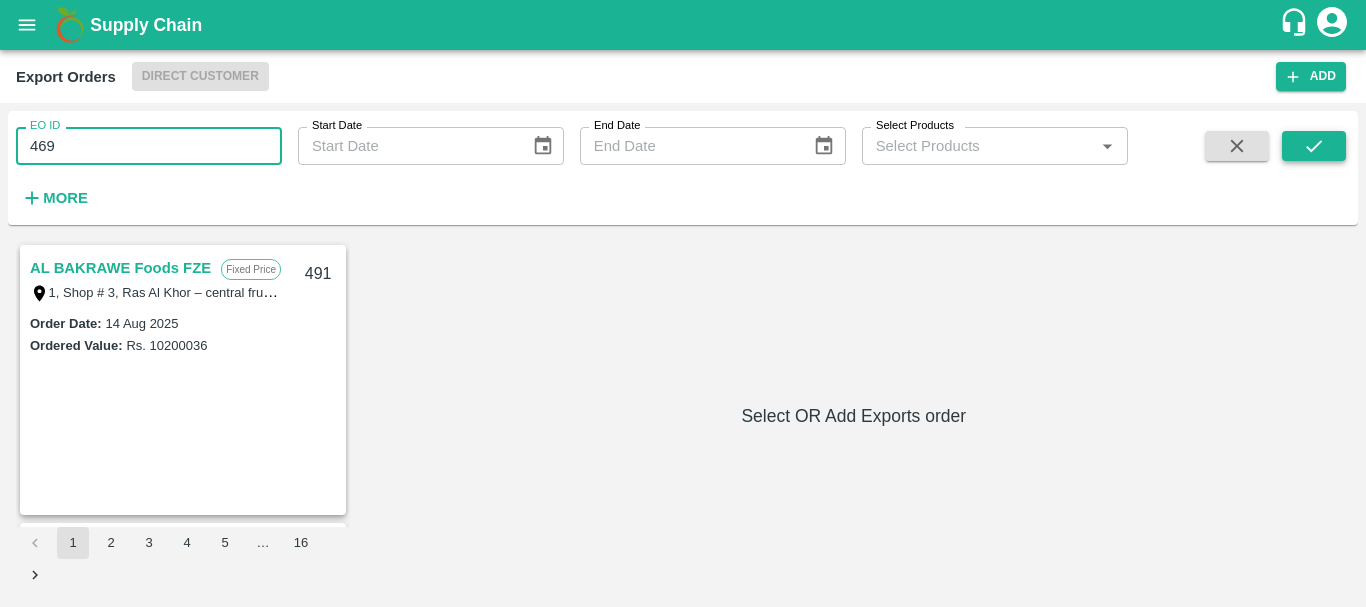 type on "469" 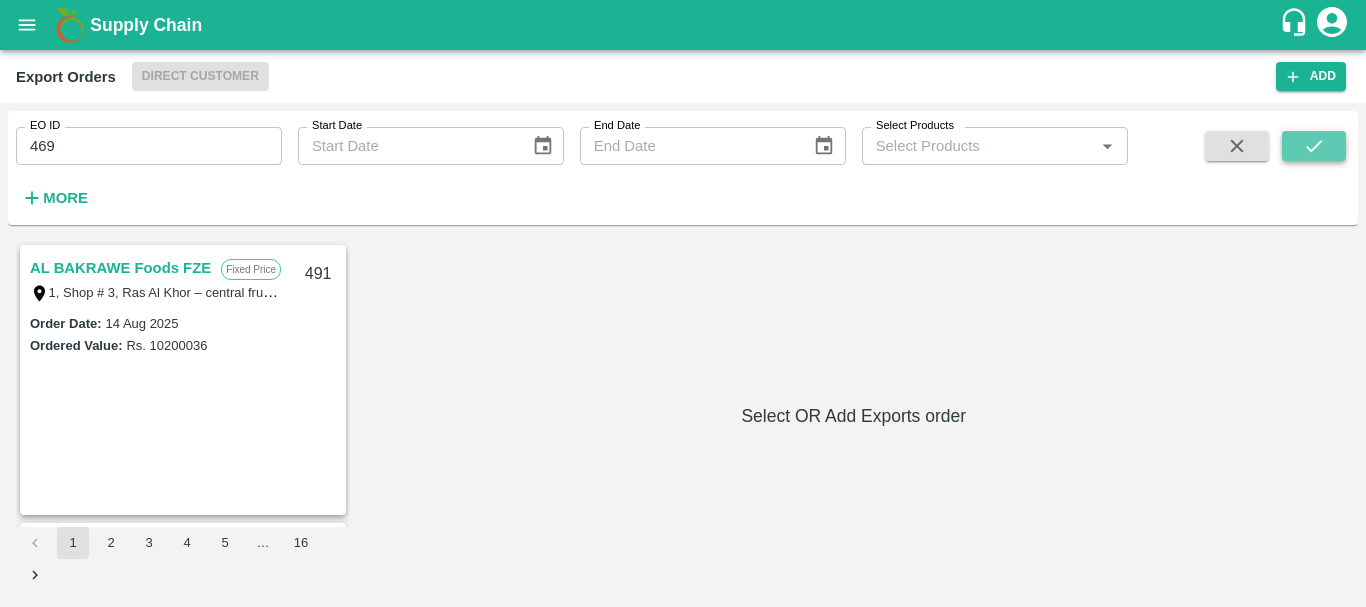 click 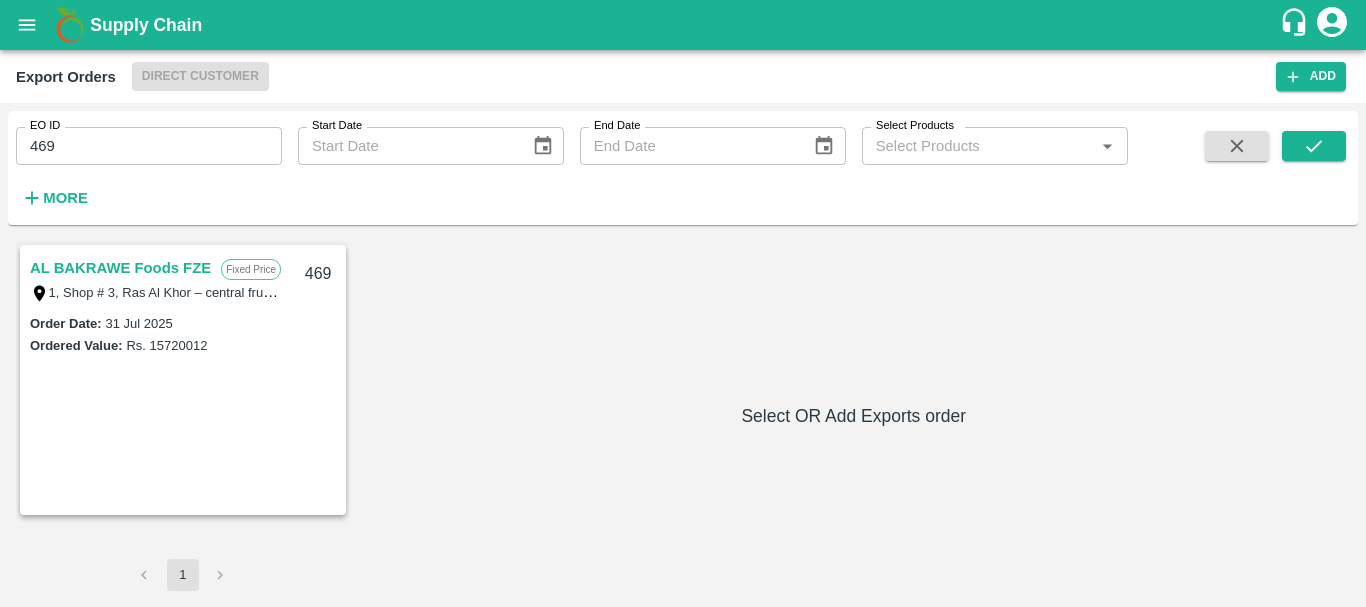 click on "AL BAKRAWE Foods FZE" at bounding box center (120, 268) 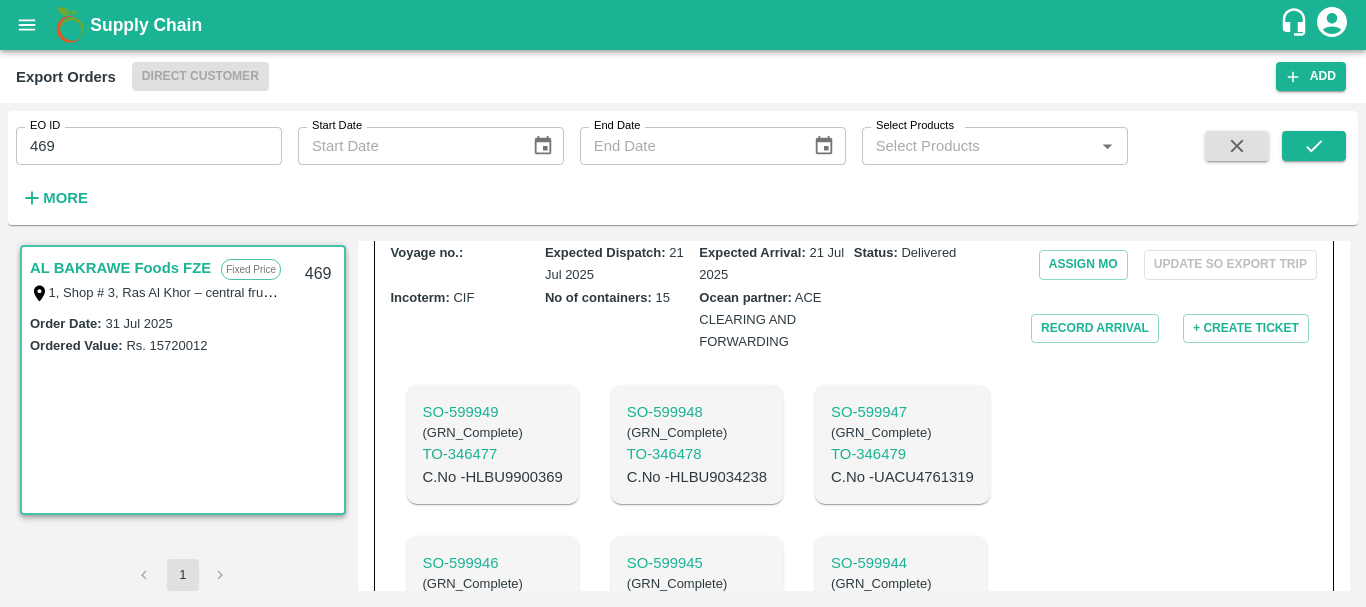scroll, scrollTop: 603, scrollLeft: 0, axis: vertical 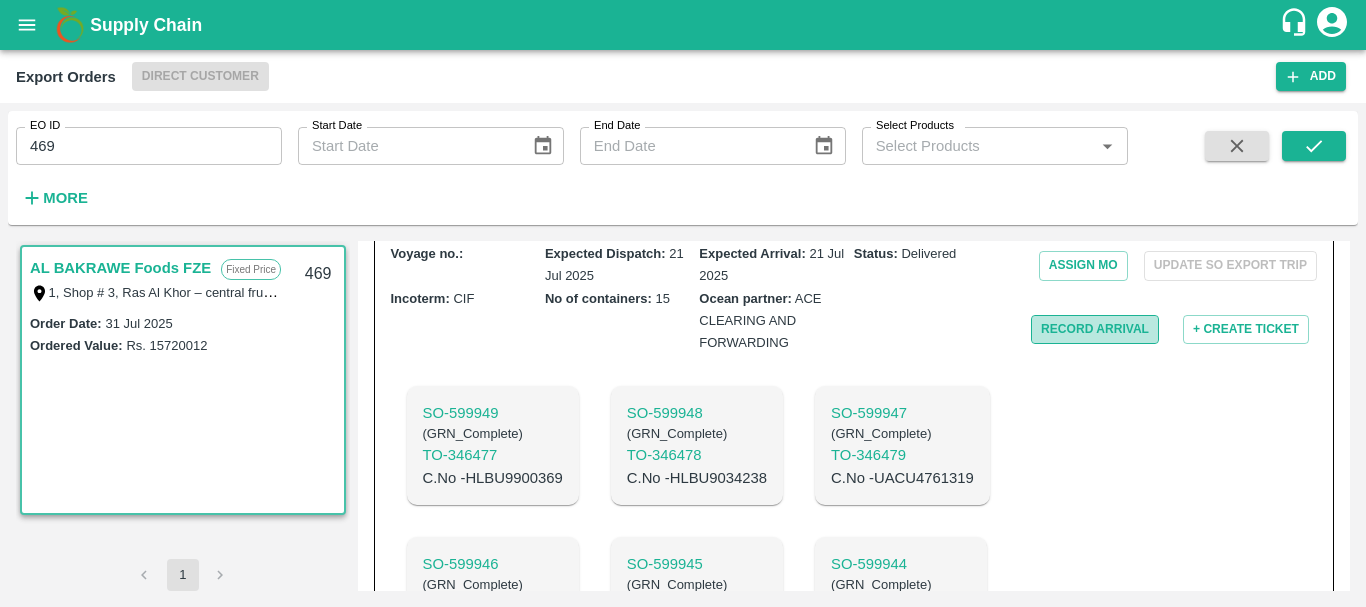 click on "Record Arrival" at bounding box center (1095, 329) 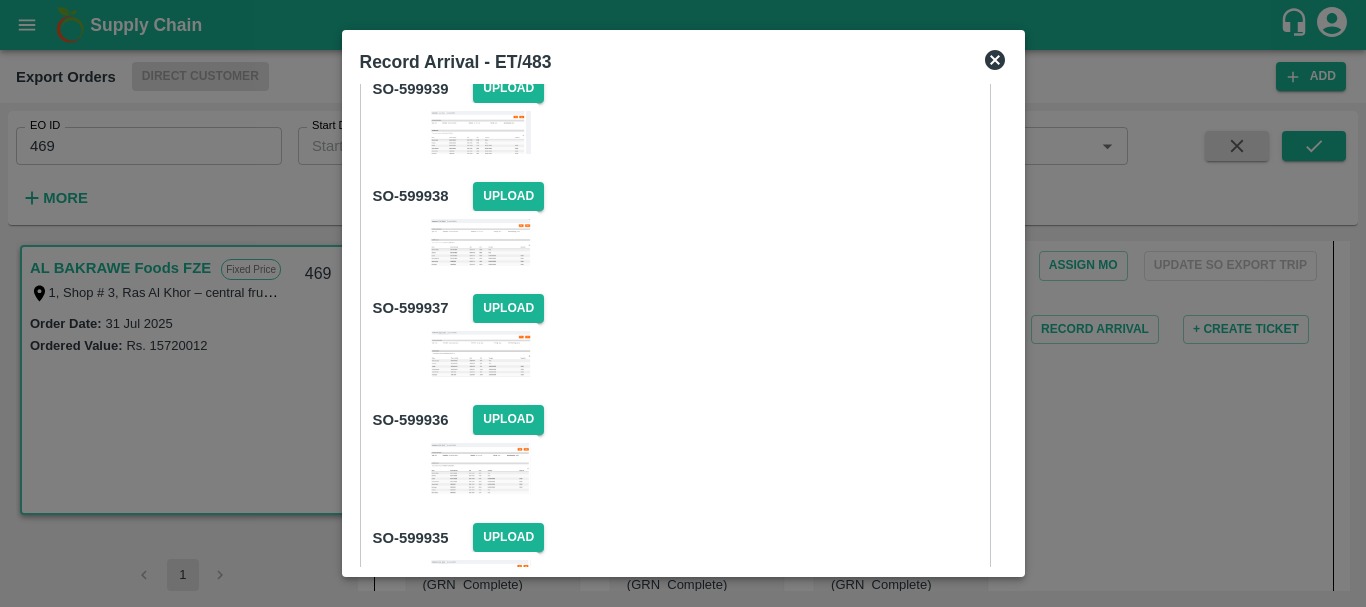 scroll, scrollTop: 1724, scrollLeft: 0, axis: vertical 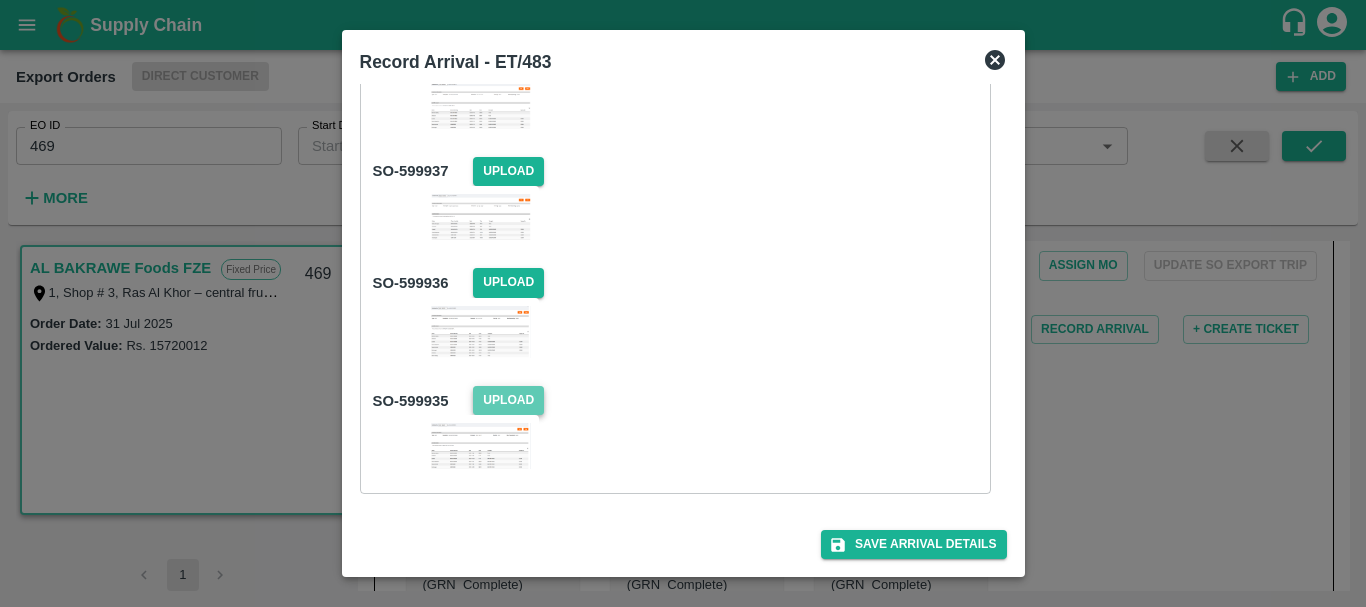click on "Upload" at bounding box center [508, 400] 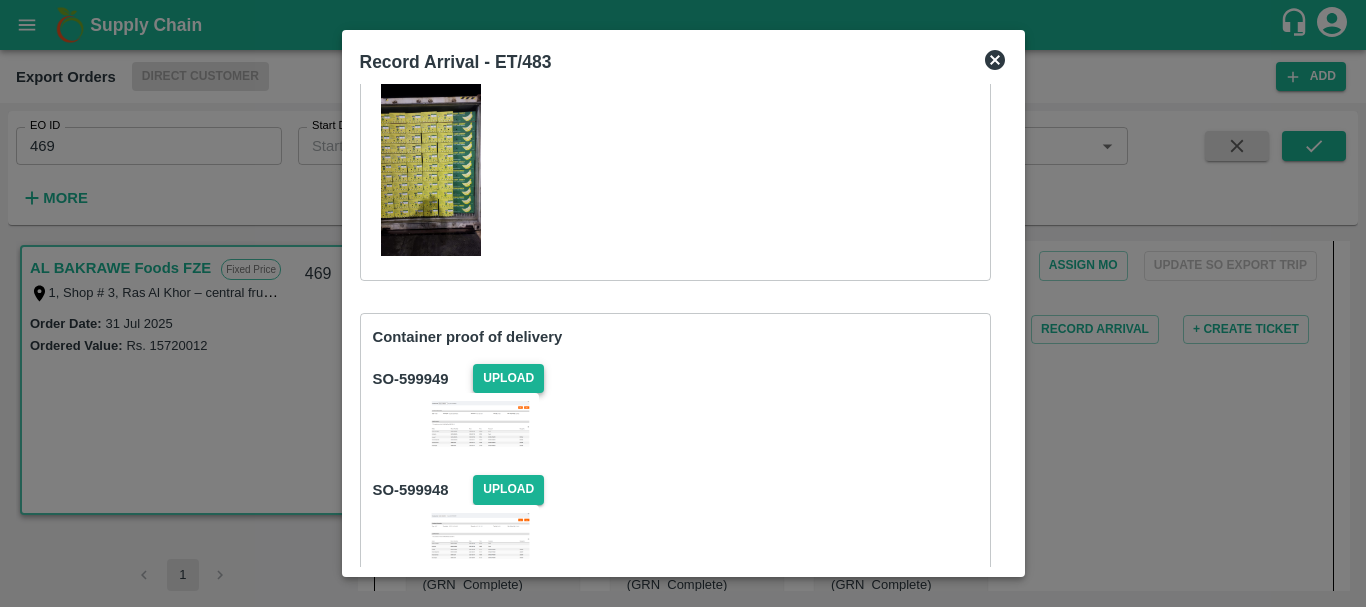 scroll, scrollTop: 172, scrollLeft: 0, axis: vertical 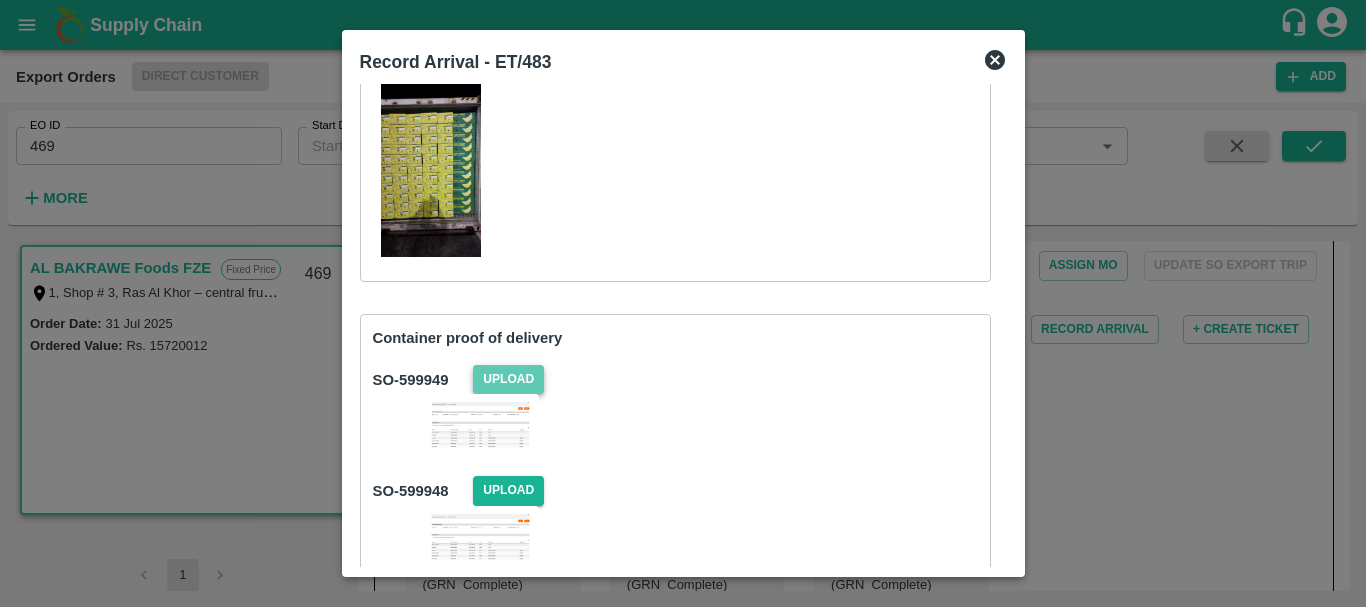 click on "Upload" at bounding box center [508, 379] 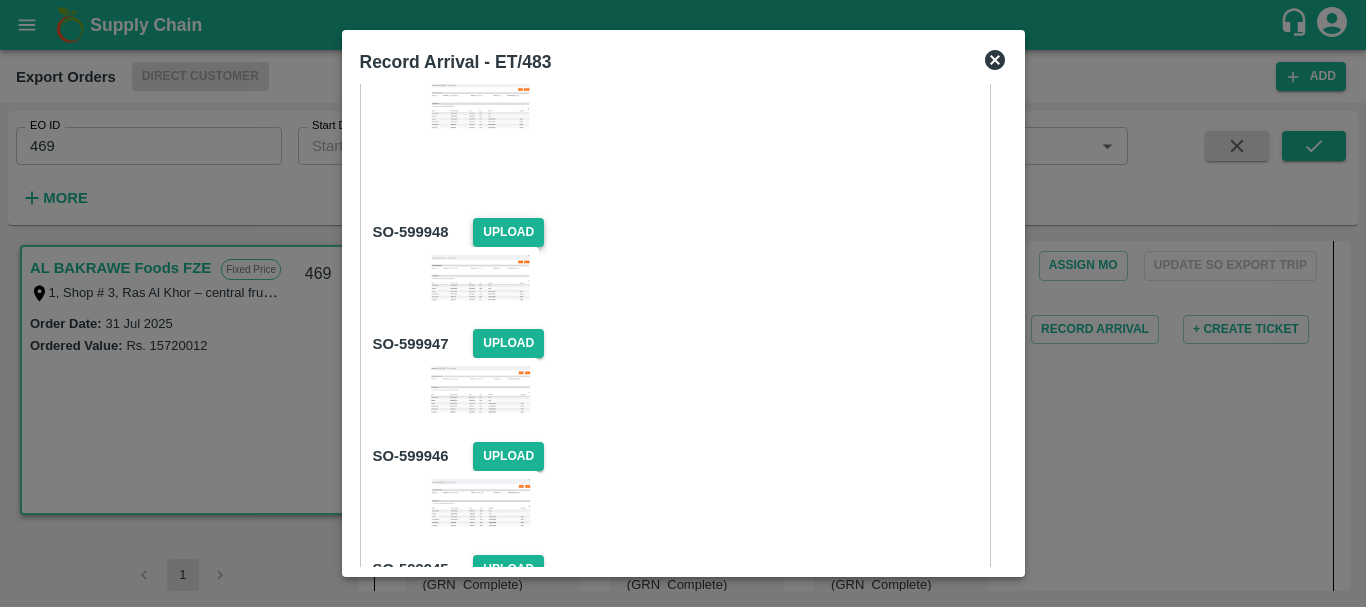 scroll, scrollTop: 492, scrollLeft: 0, axis: vertical 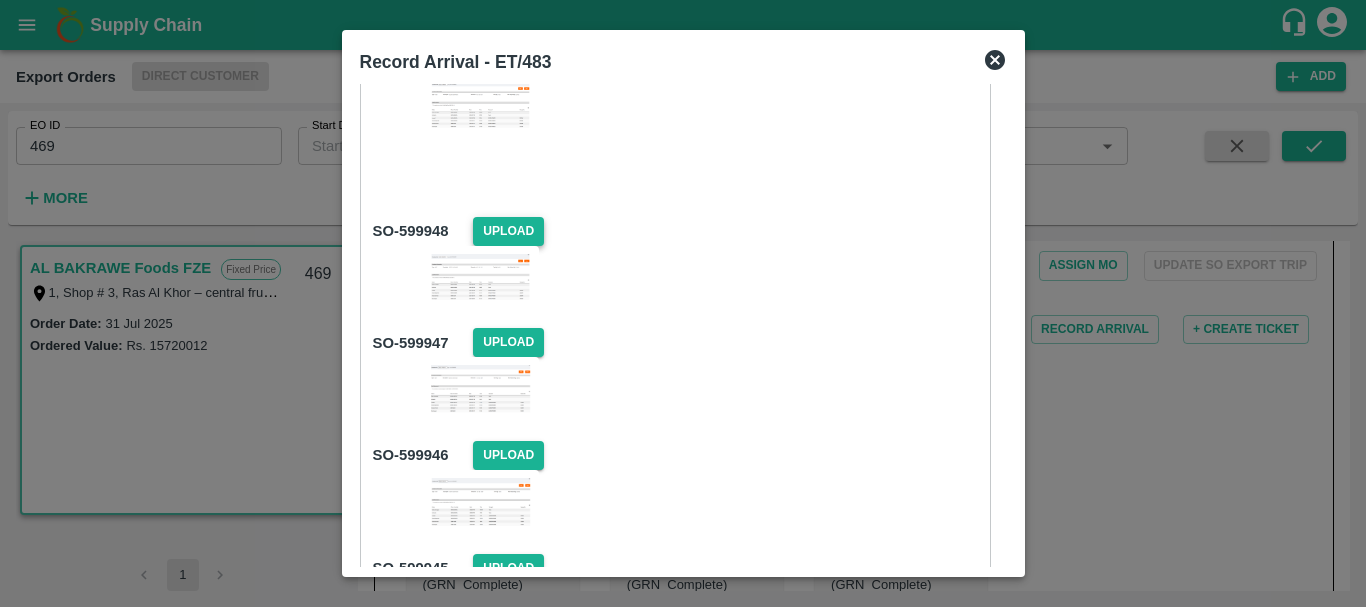 click on "Upload" at bounding box center (508, 231) 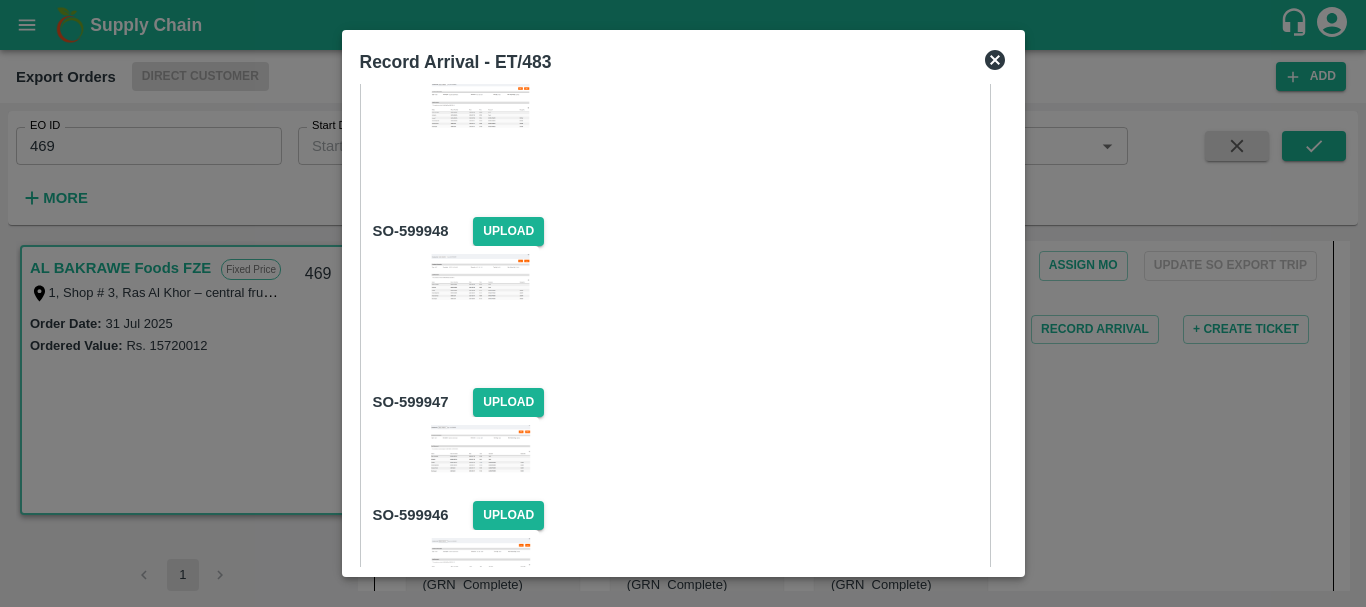 scroll, scrollTop: 722, scrollLeft: 0, axis: vertical 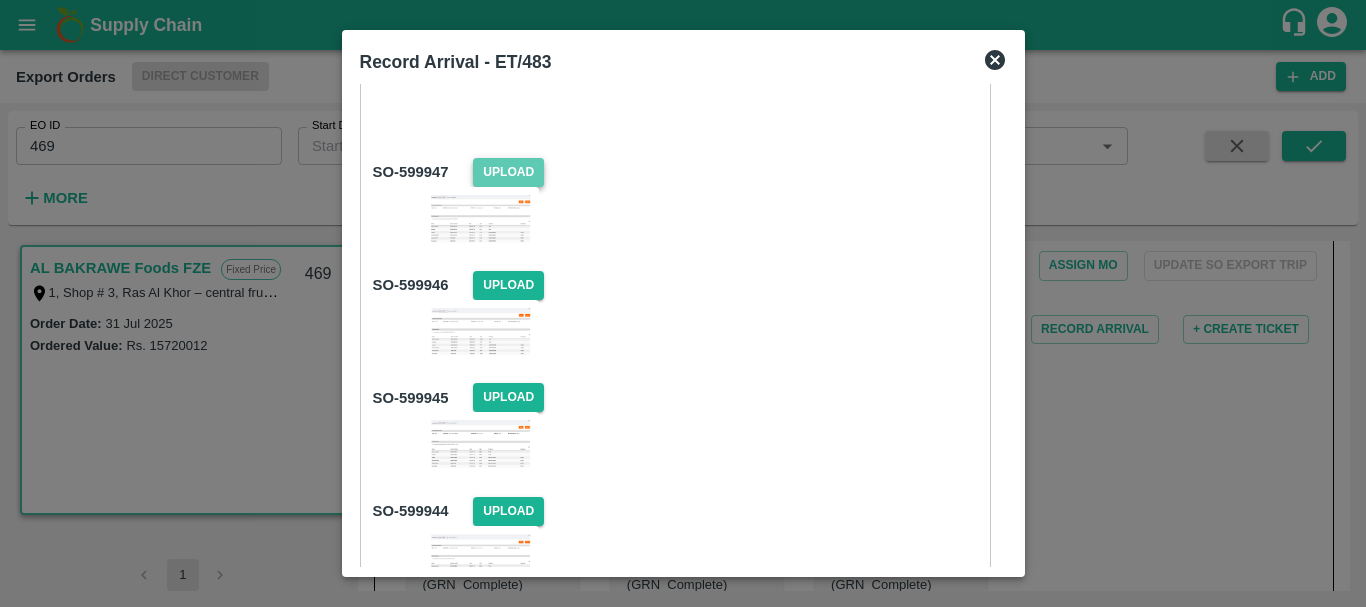 click on "Upload" at bounding box center [508, 172] 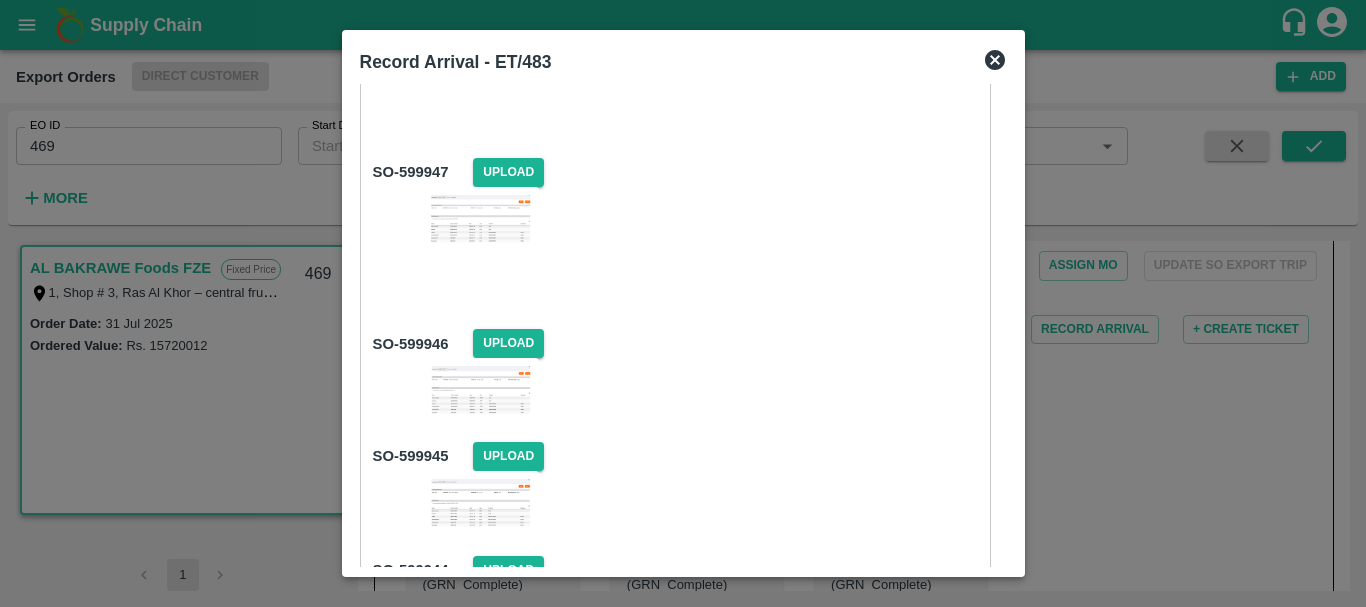 scroll, scrollTop: 883, scrollLeft: 0, axis: vertical 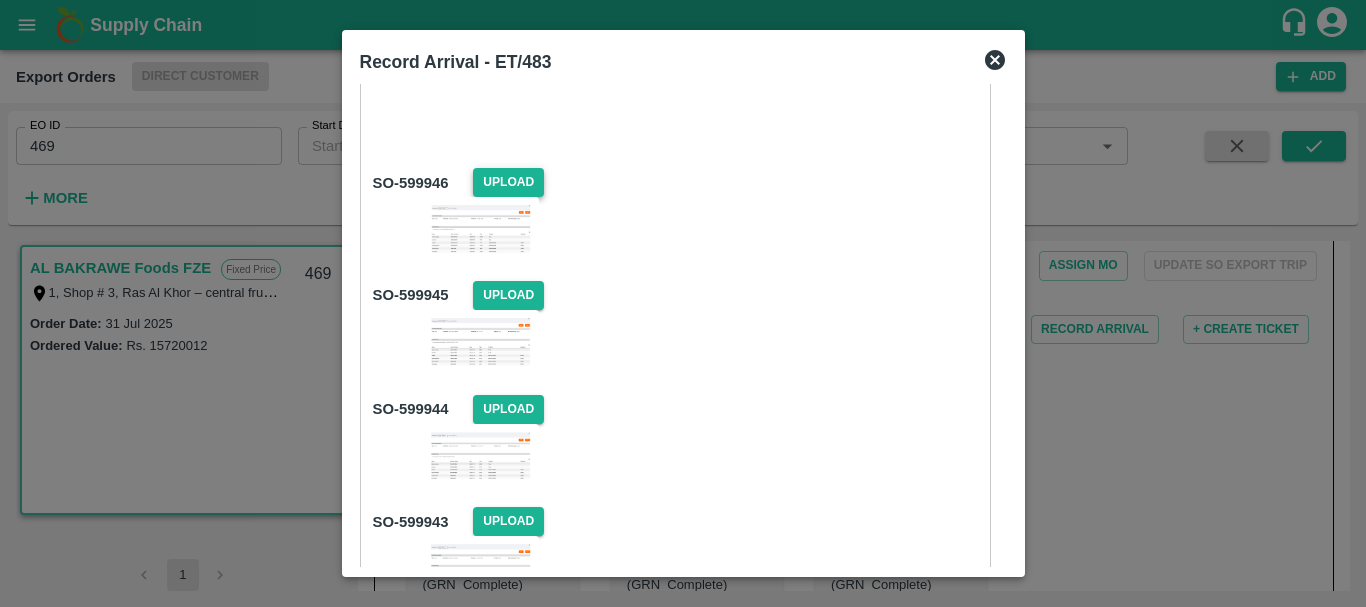 click on "Upload" at bounding box center [508, 182] 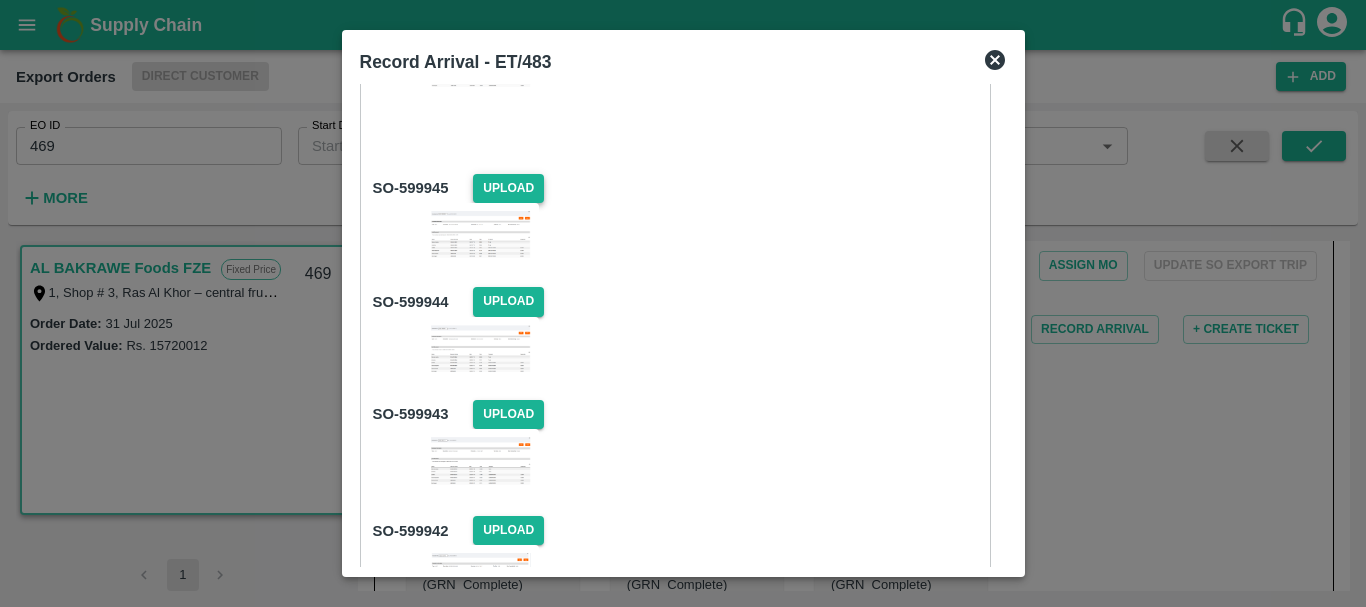scroll, scrollTop: 1051, scrollLeft: 0, axis: vertical 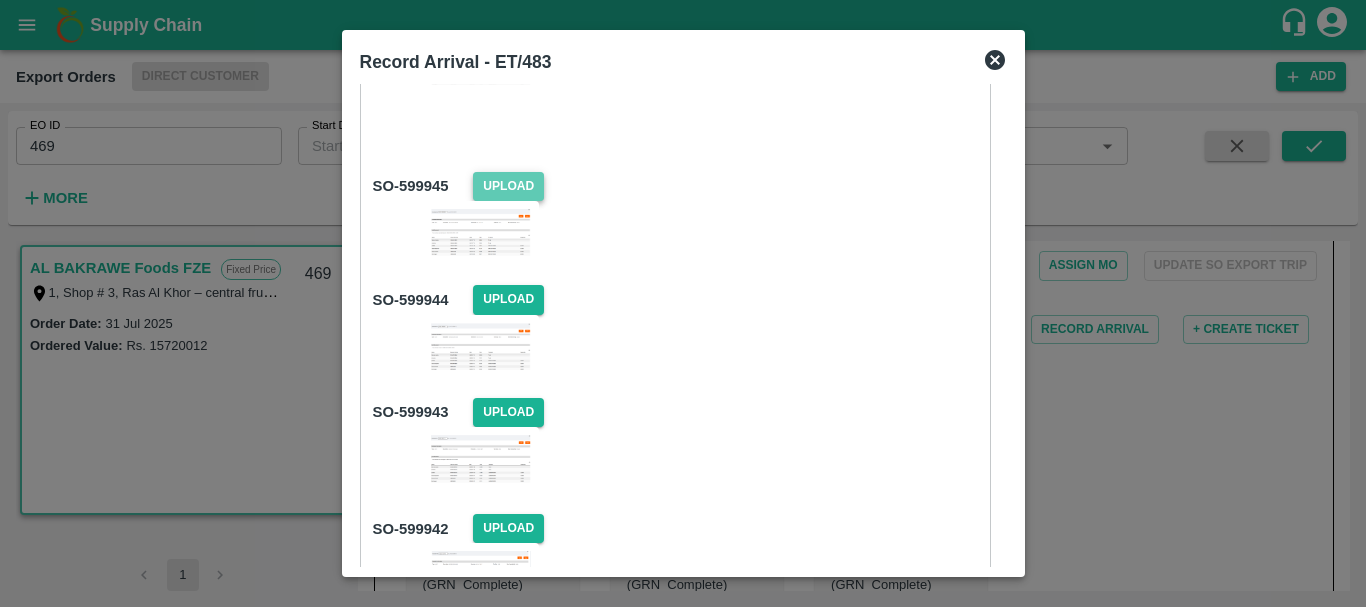 click on "Upload" at bounding box center [508, 186] 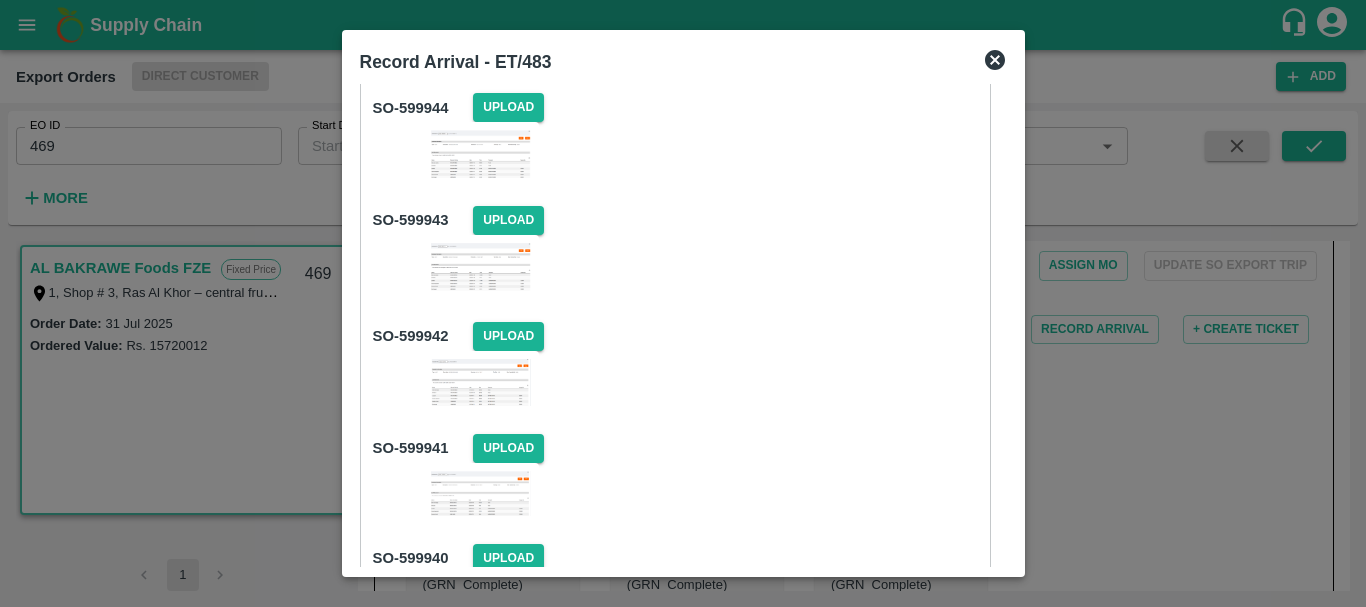 scroll, scrollTop: 1302, scrollLeft: 0, axis: vertical 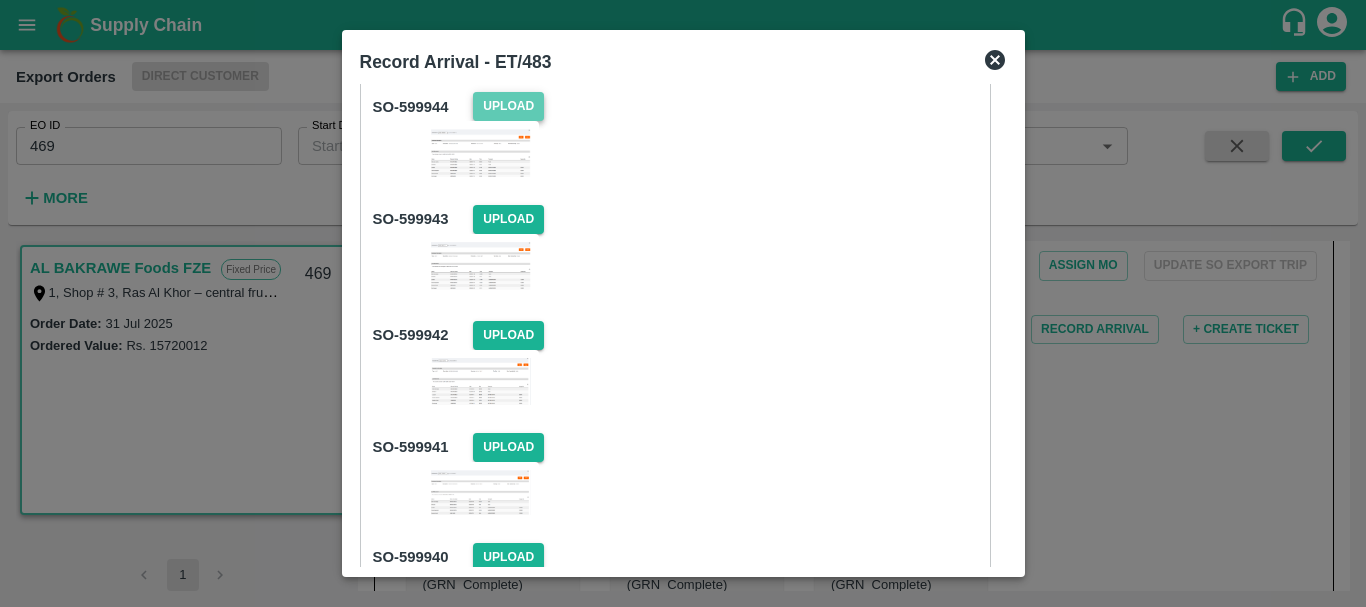 click on "Upload" at bounding box center [508, 106] 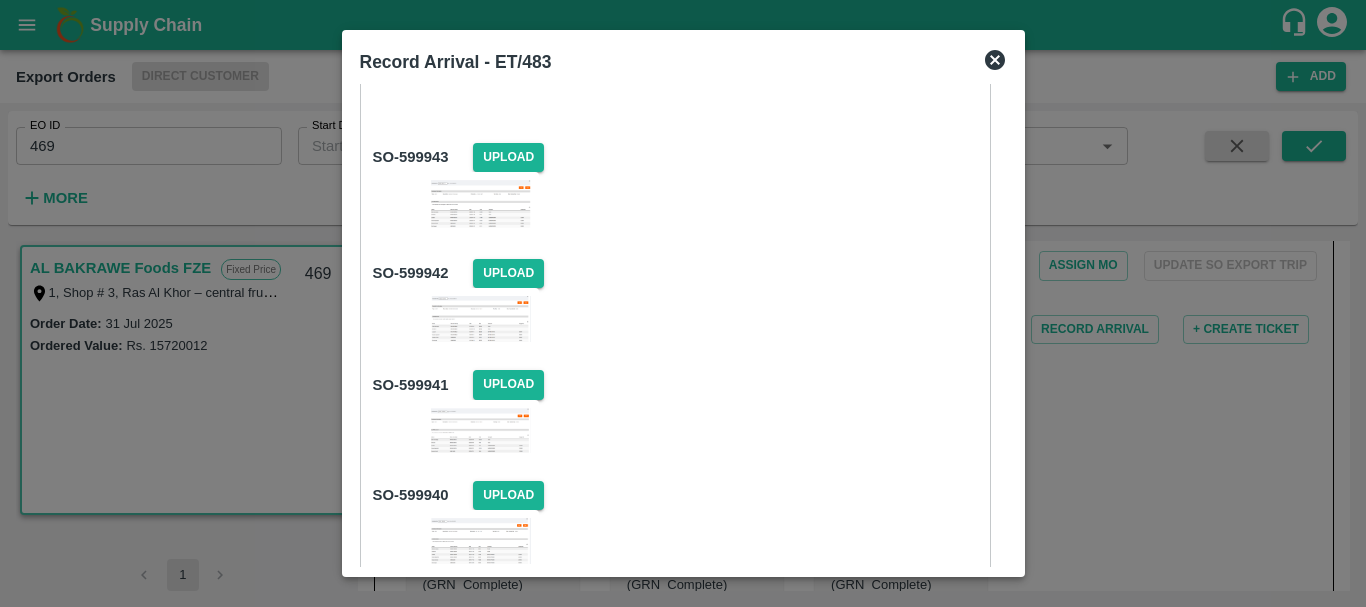 scroll, scrollTop: 1426, scrollLeft: 0, axis: vertical 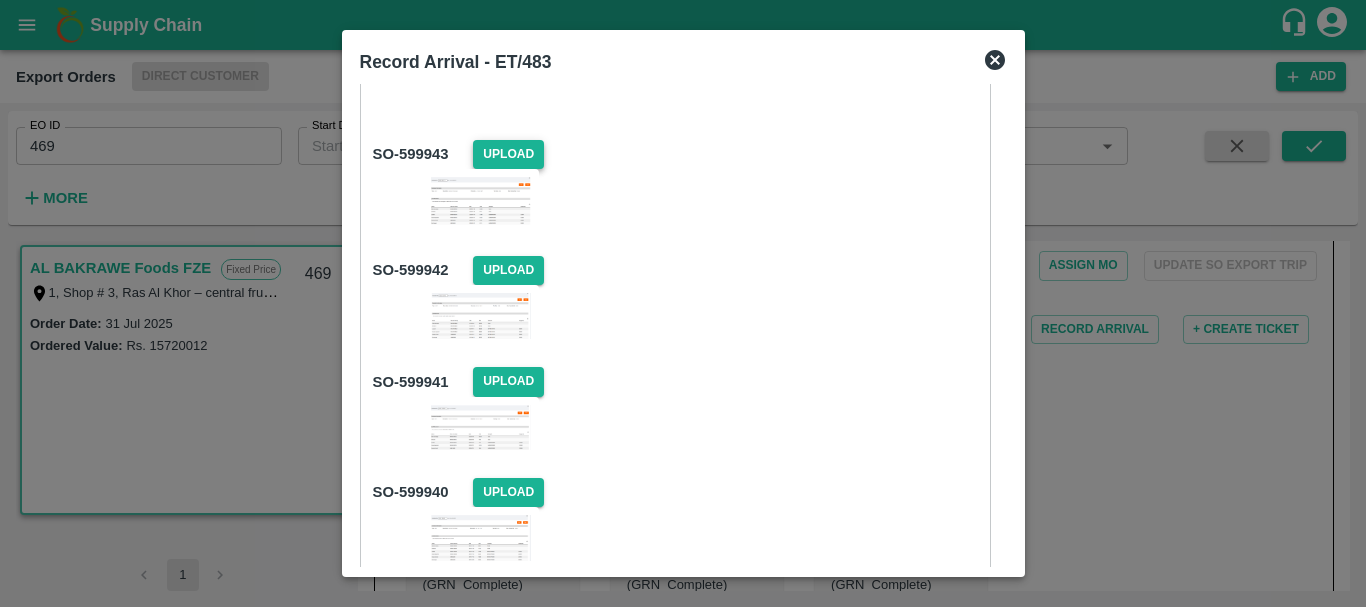 click on "Upload" at bounding box center (508, 154) 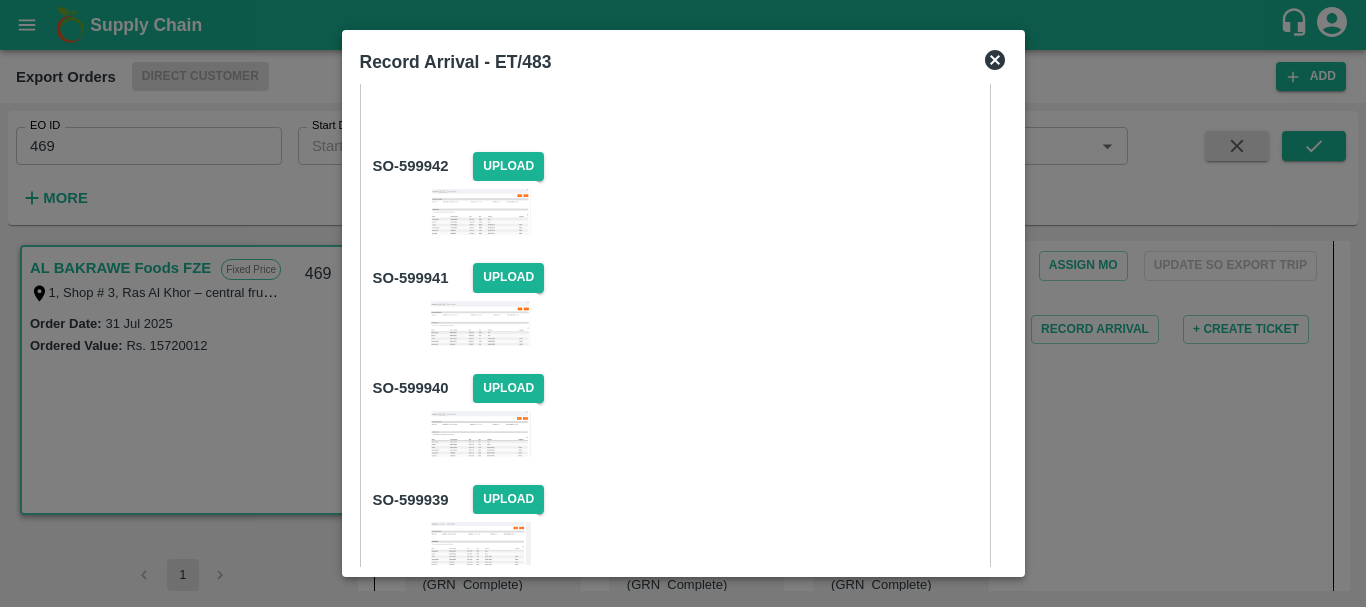 scroll, scrollTop: 1586, scrollLeft: 0, axis: vertical 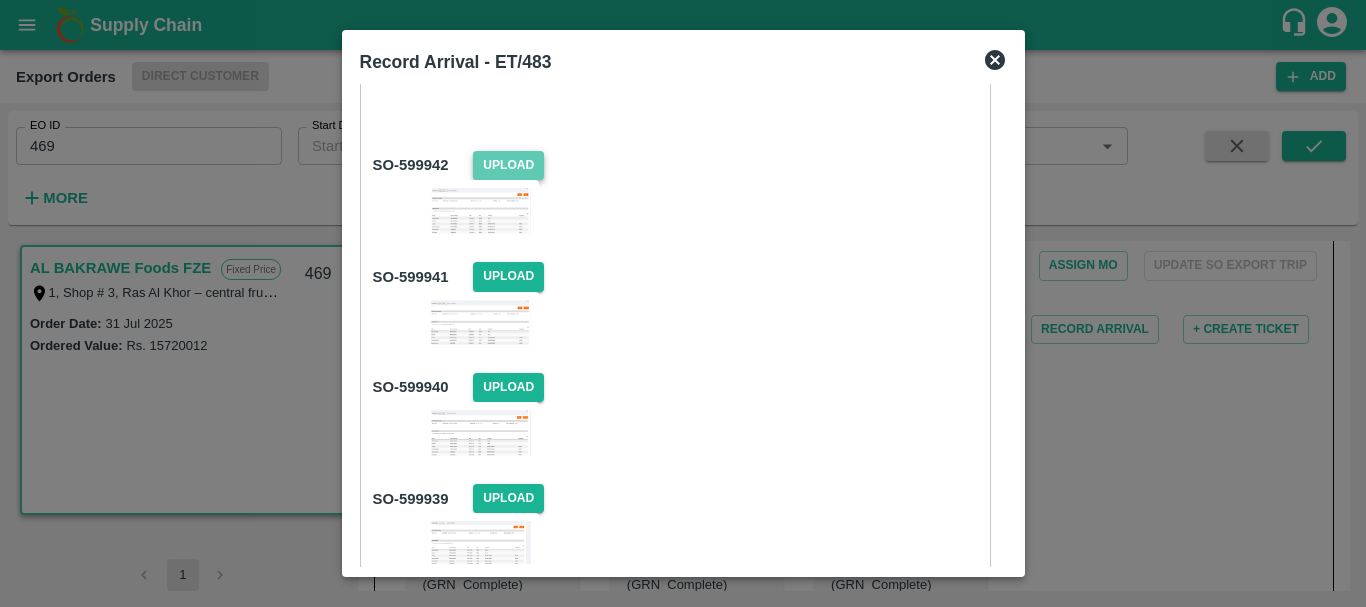 click on "Upload" at bounding box center (508, 165) 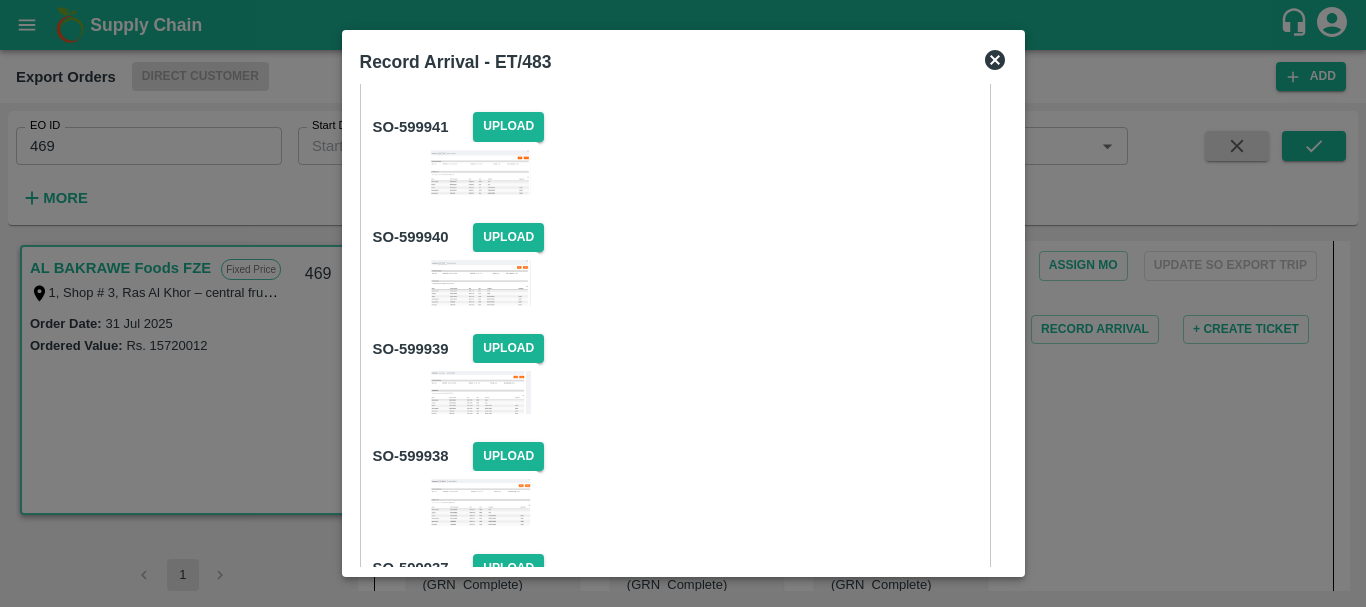 scroll, scrollTop: 1797, scrollLeft: 0, axis: vertical 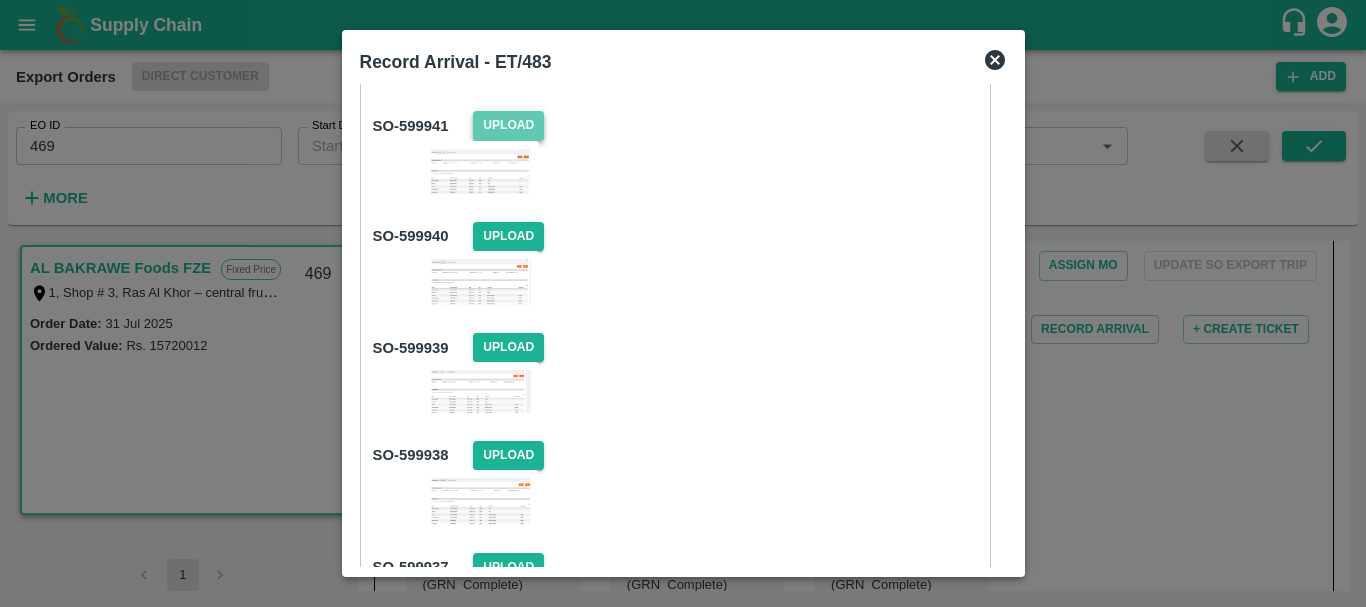 click on "Upload" at bounding box center (508, 125) 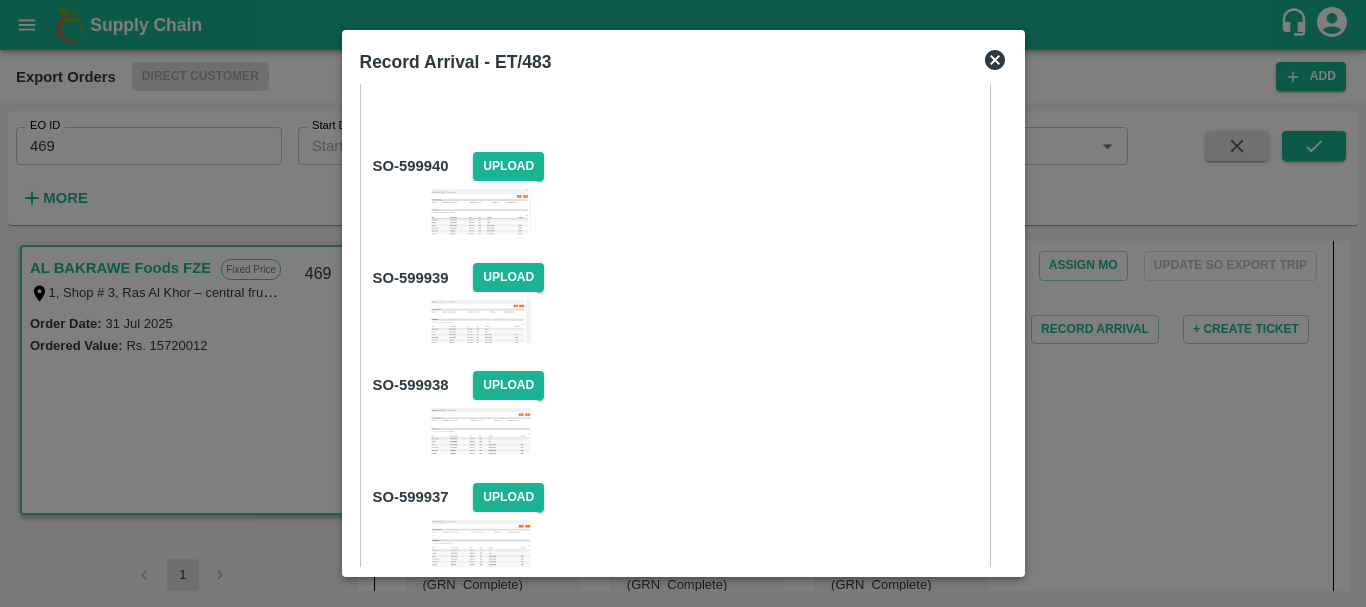 scroll, scrollTop: 1930, scrollLeft: 0, axis: vertical 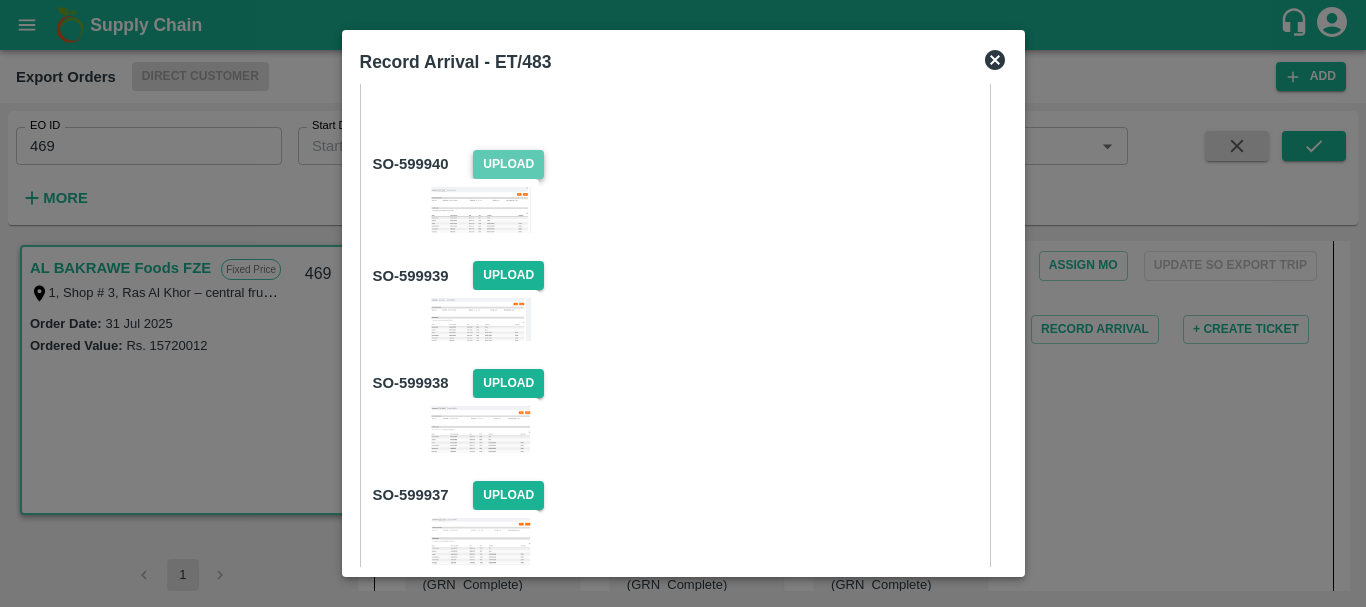 click on "Upload" at bounding box center [508, 164] 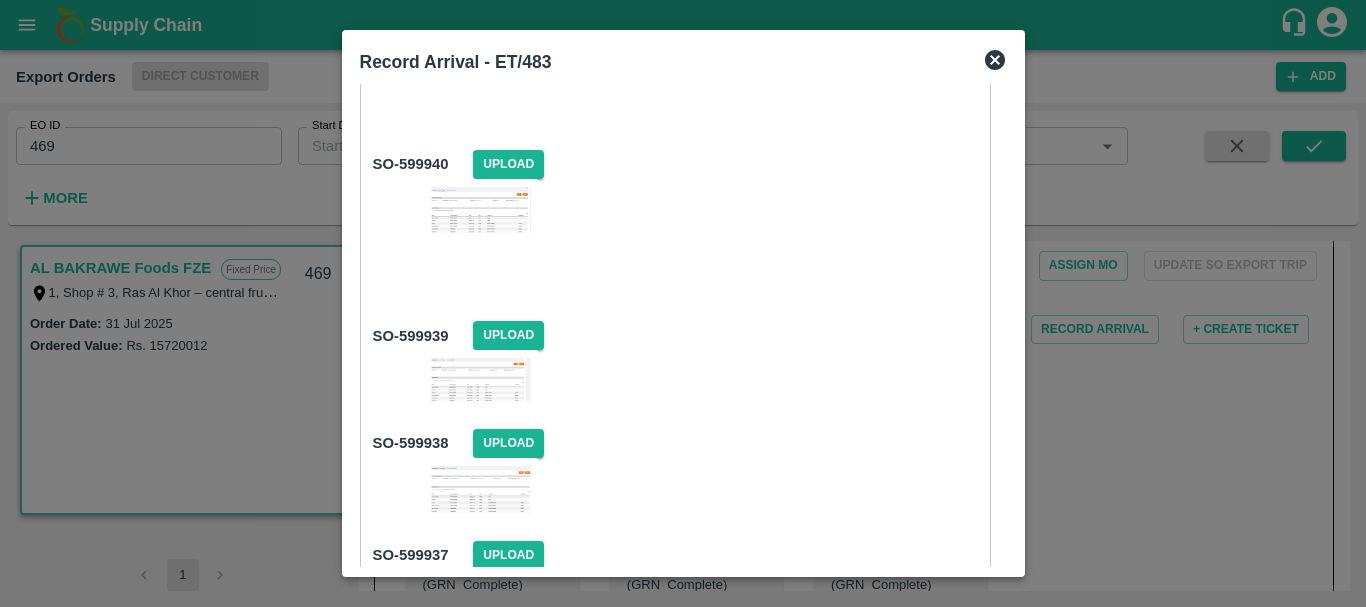 scroll, scrollTop: 2050, scrollLeft: 0, axis: vertical 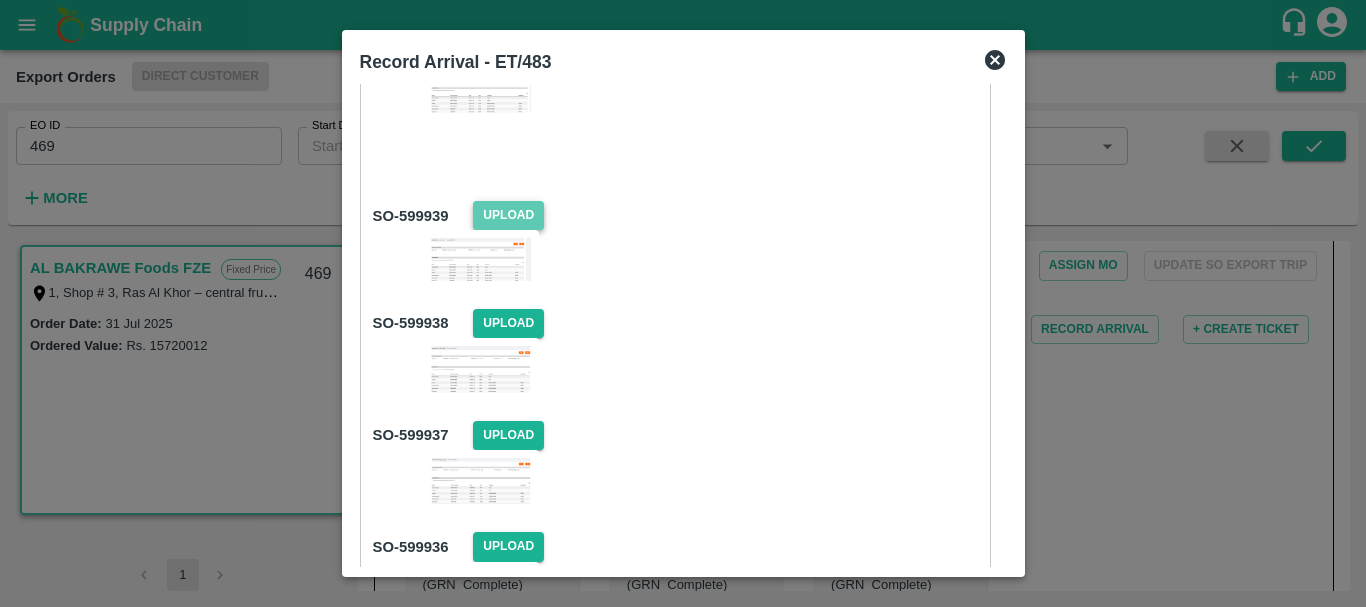 click on "Upload" at bounding box center [508, 215] 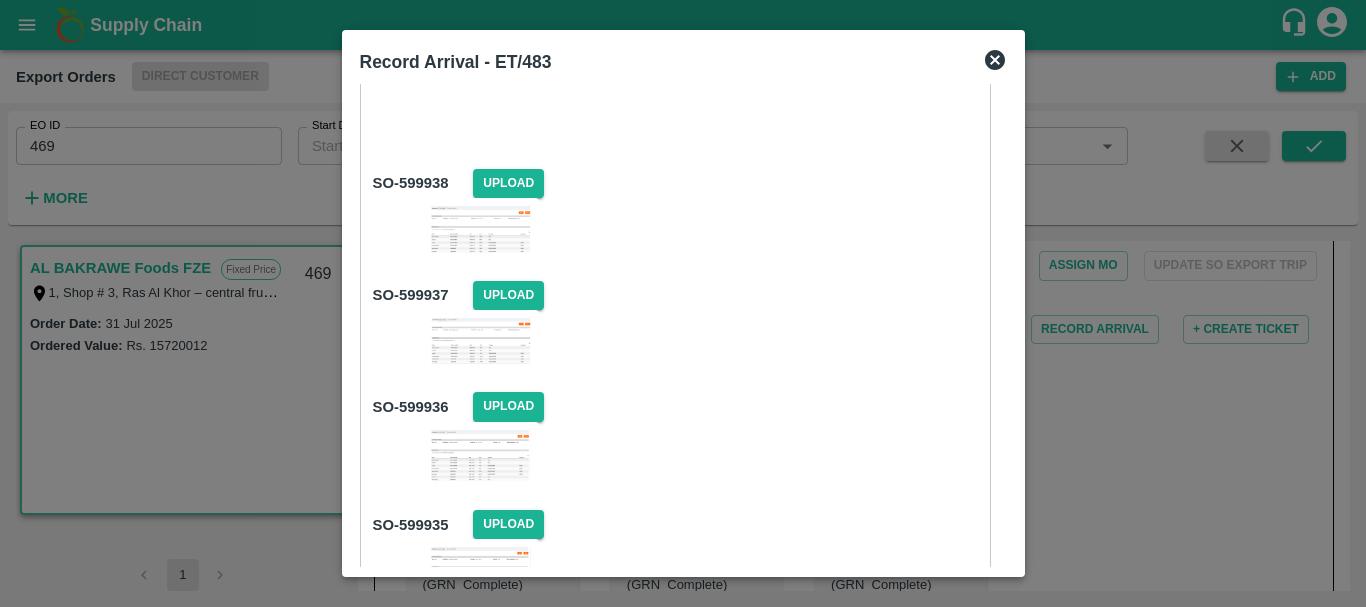 scroll, scrollTop: 2253, scrollLeft: 0, axis: vertical 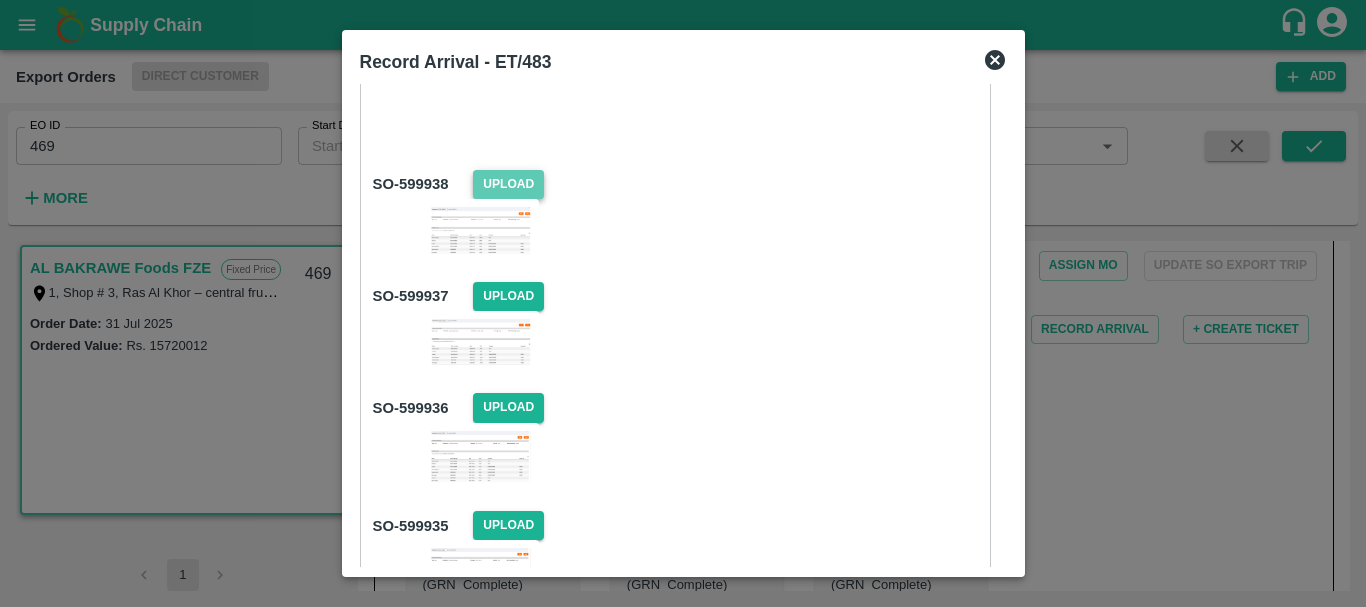 click on "Upload" at bounding box center [508, 184] 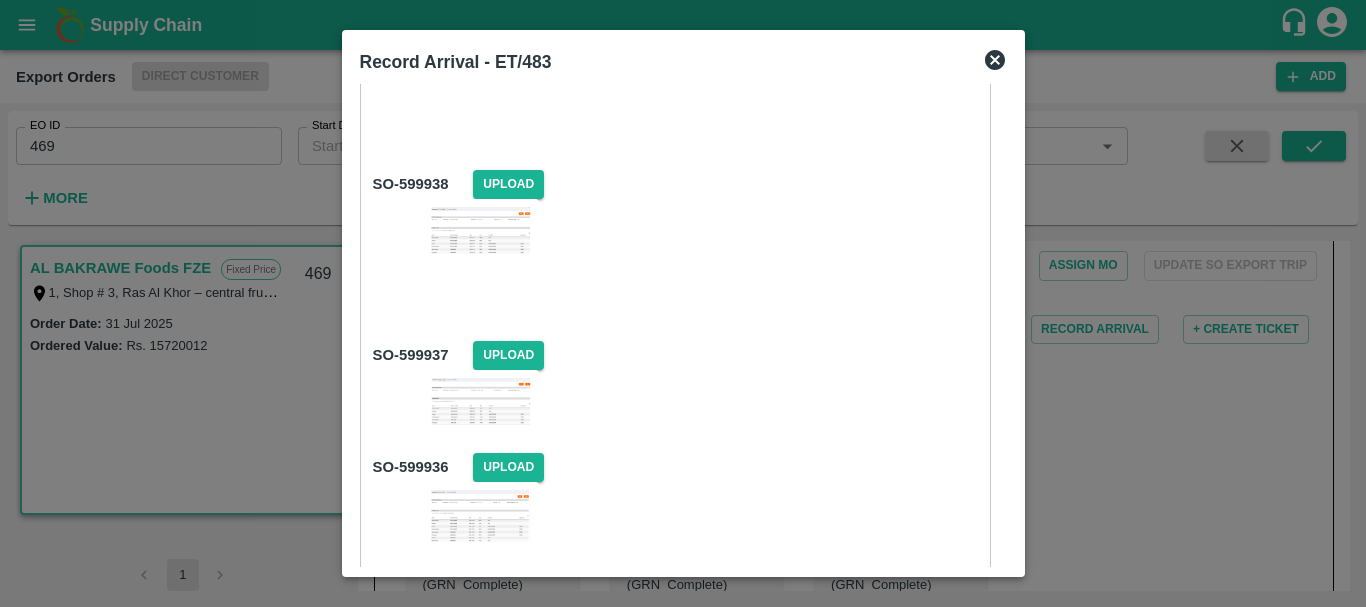 scroll, scrollTop: 2355, scrollLeft: 0, axis: vertical 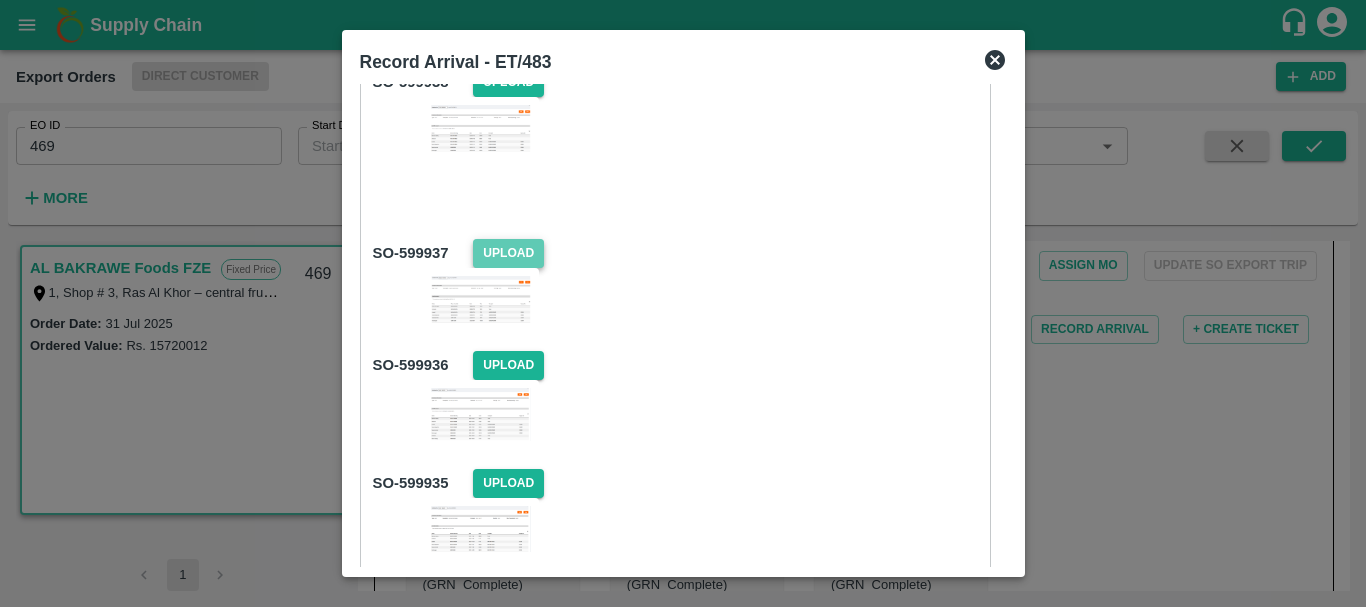 click on "Upload" at bounding box center [508, 253] 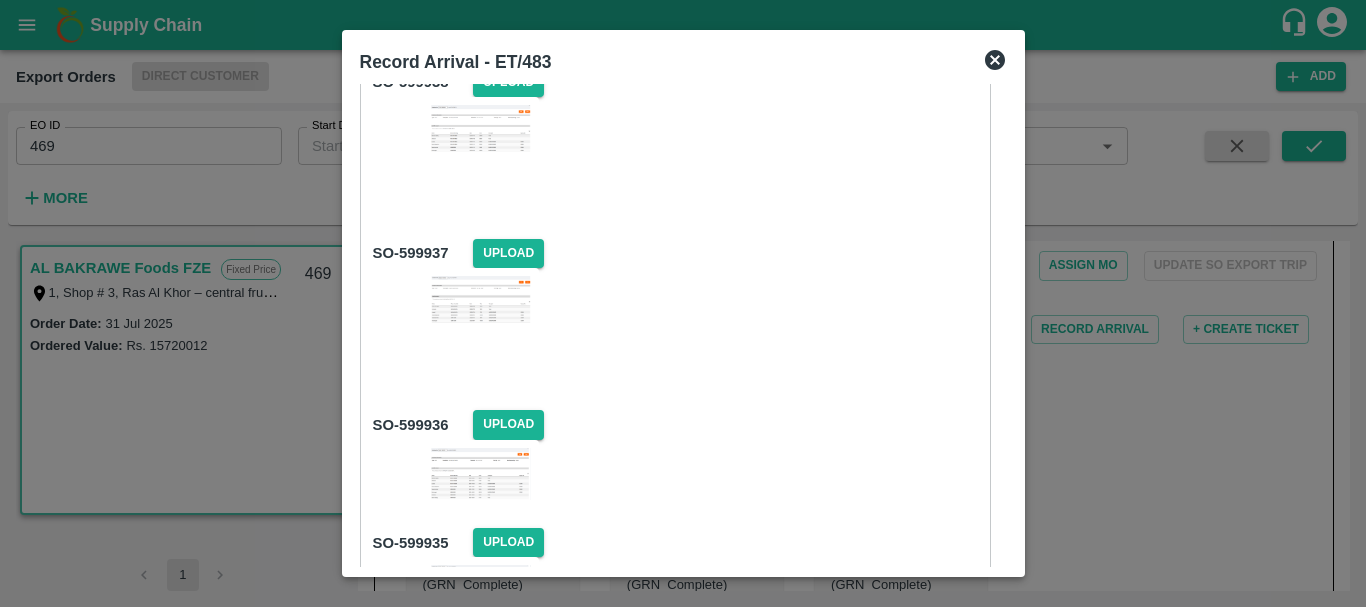 scroll, scrollTop: 2497, scrollLeft: 0, axis: vertical 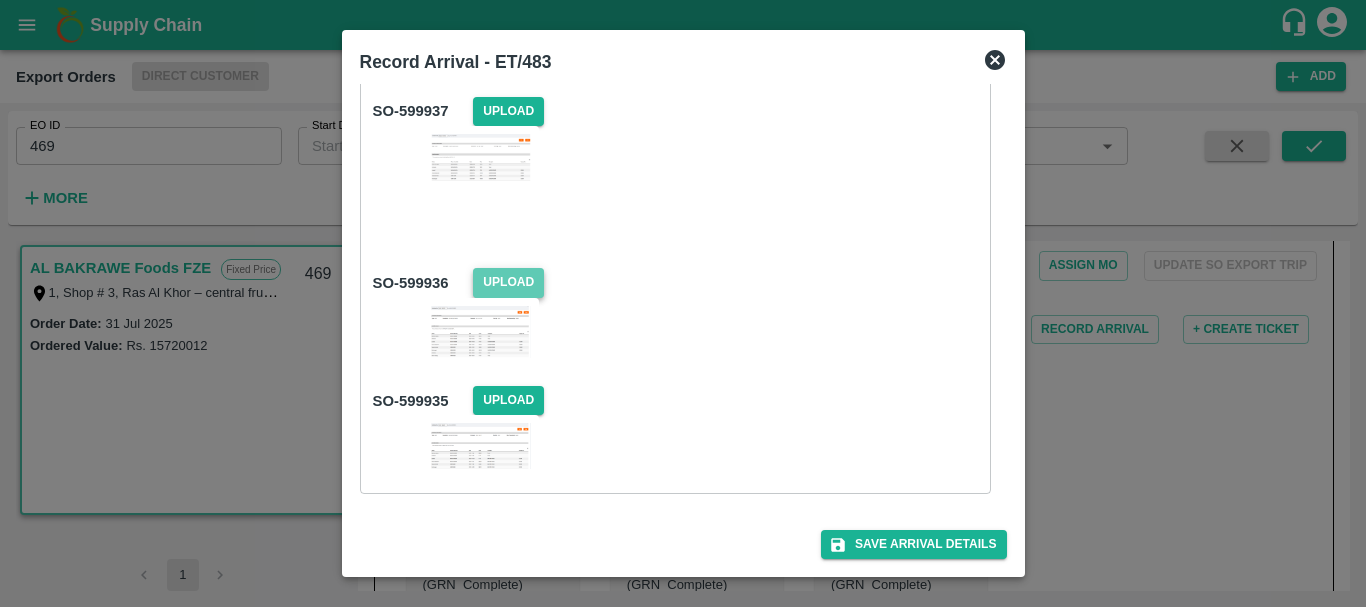 click on "Upload" at bounding box center [508, 282] 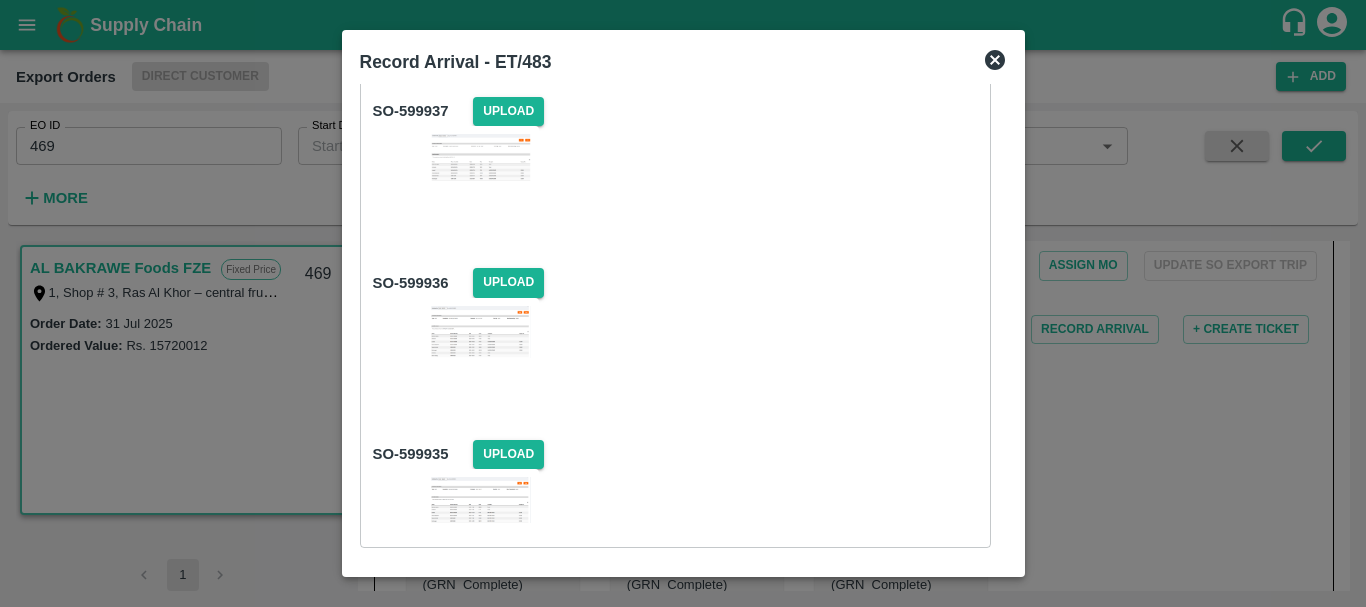 scroll, scrollTop: 2551, scrollLeft: 0, axis: vertical 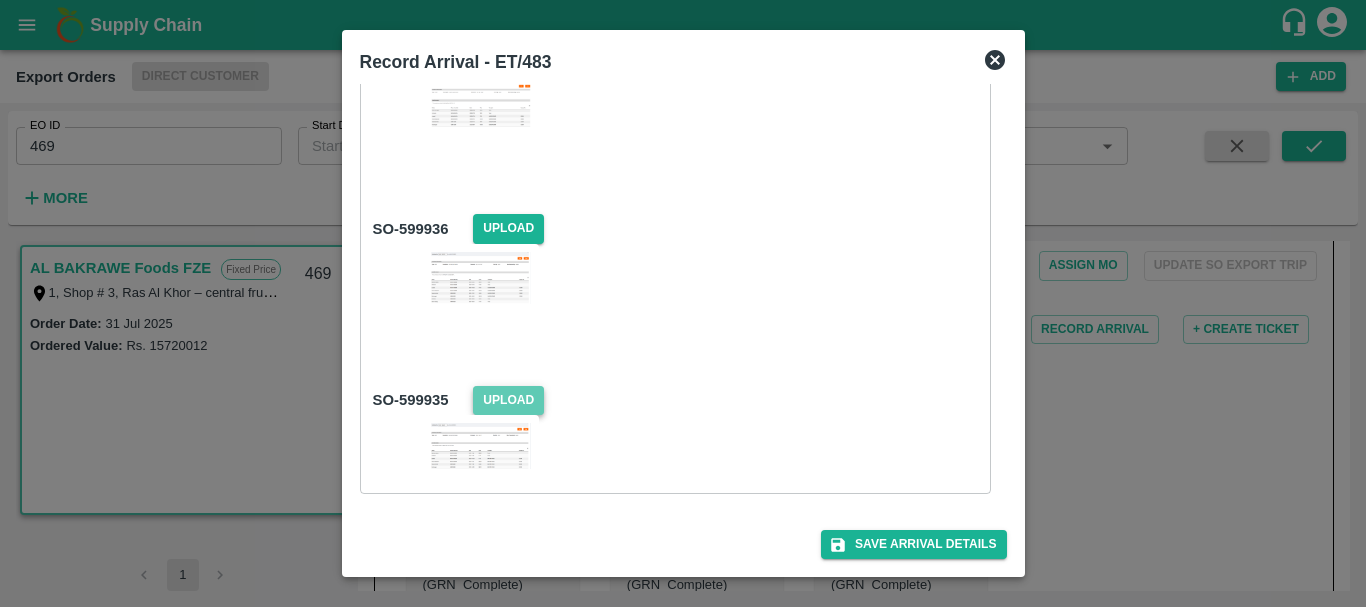 click on "Upload" at bounding box center (508, 400) 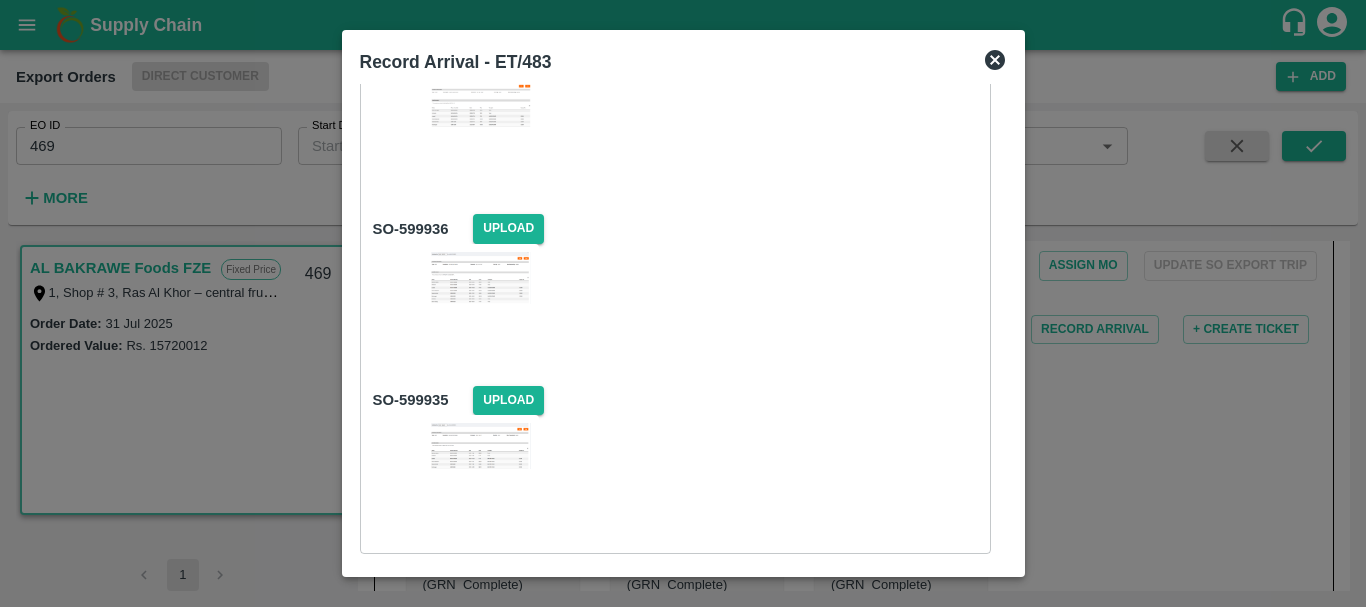 scroll, scrollTop: 2611, scrollLeft: 0, axis: vertical 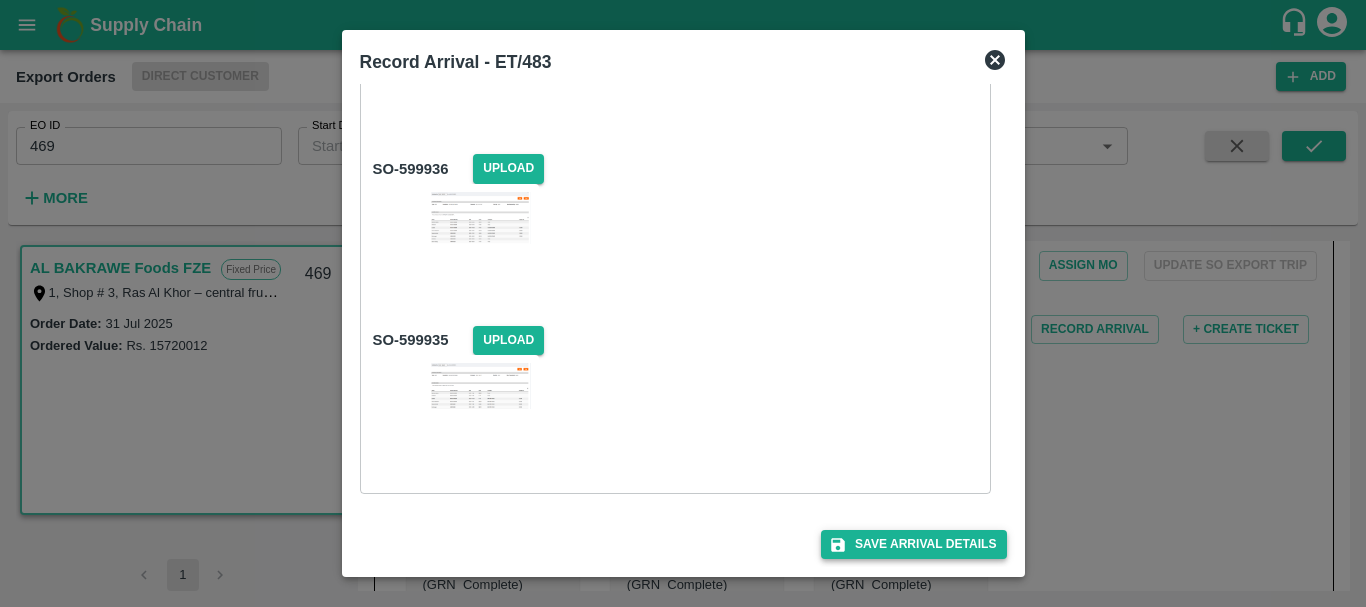 click on "Save Arrival Details" at bounding box center [913, 544] 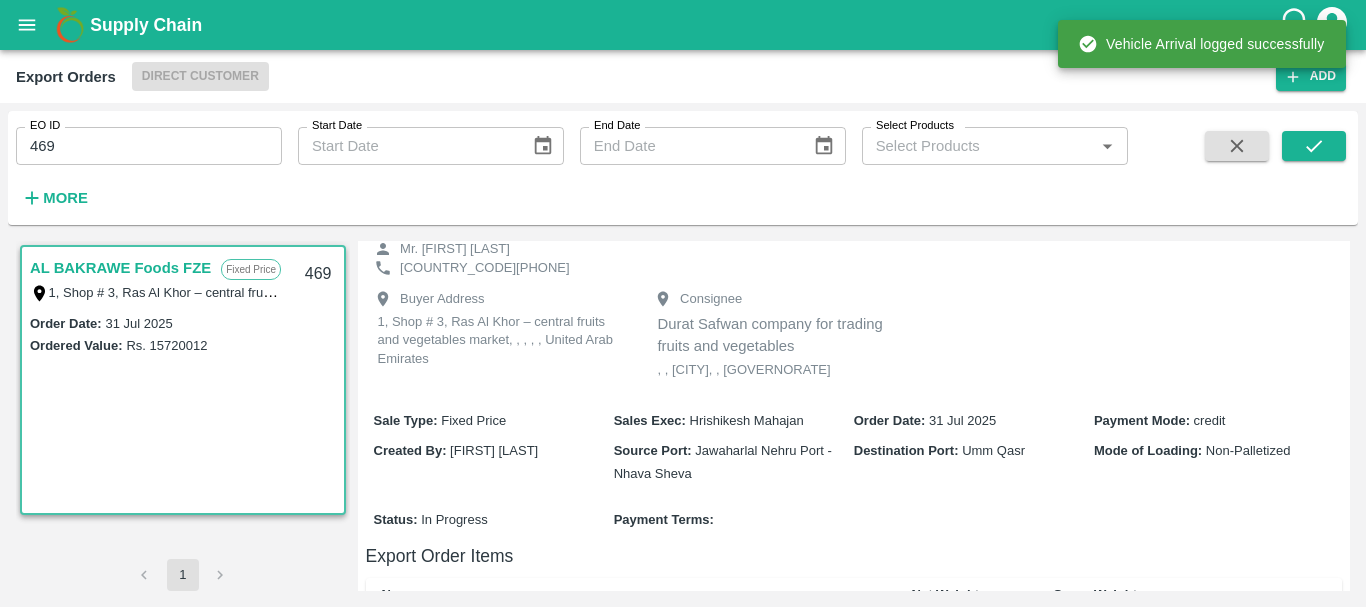 scroll, scrollTop: 0, scrollLeft: 0, axis: both 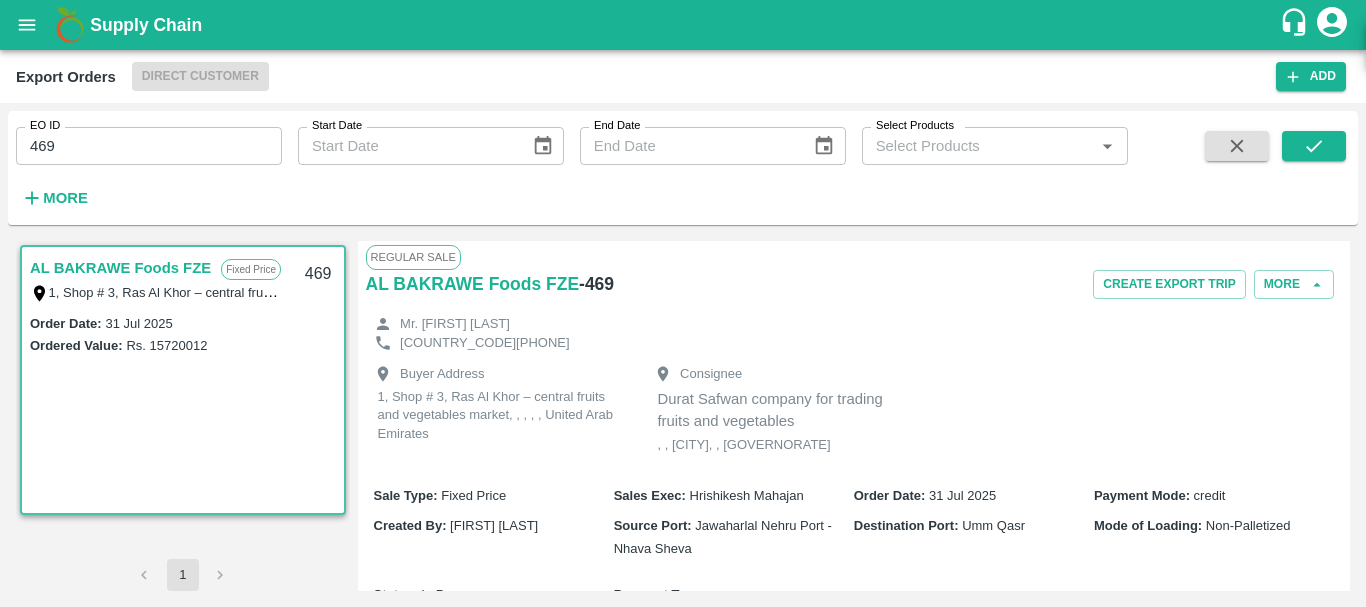 type 